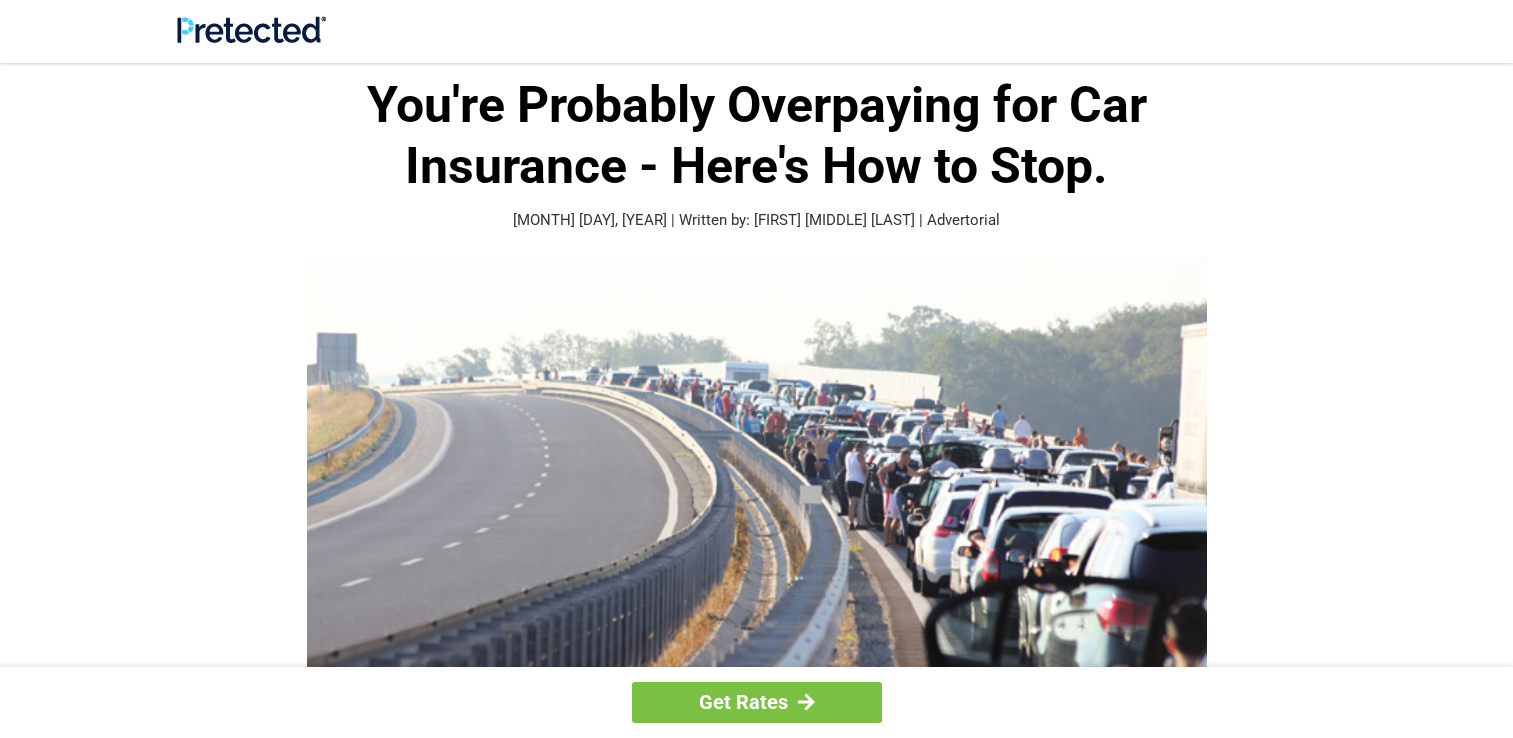 scroll, scrollTop: 0, scrollLeft: 0, axis: both 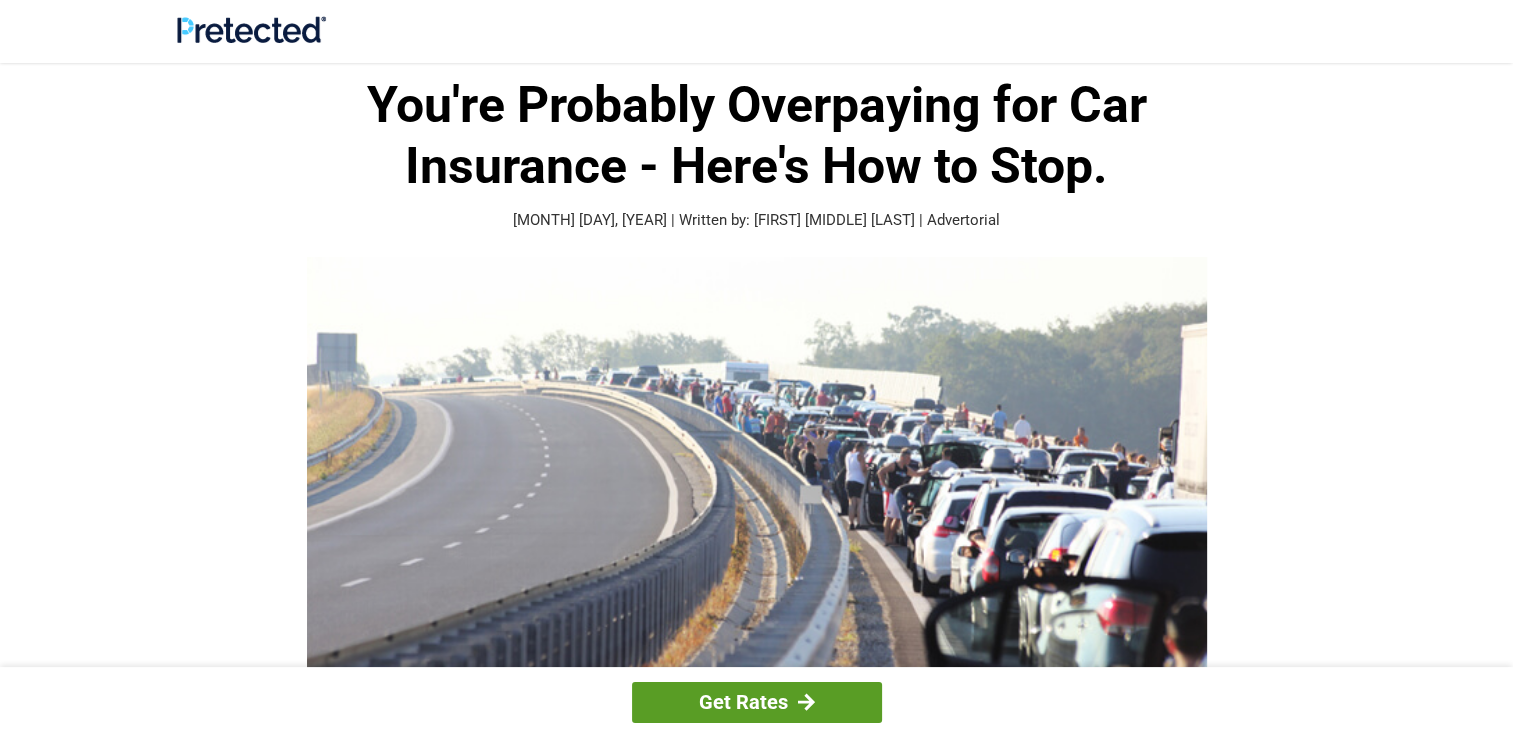 click on "Get Rates" at bounding box center (757, 702) 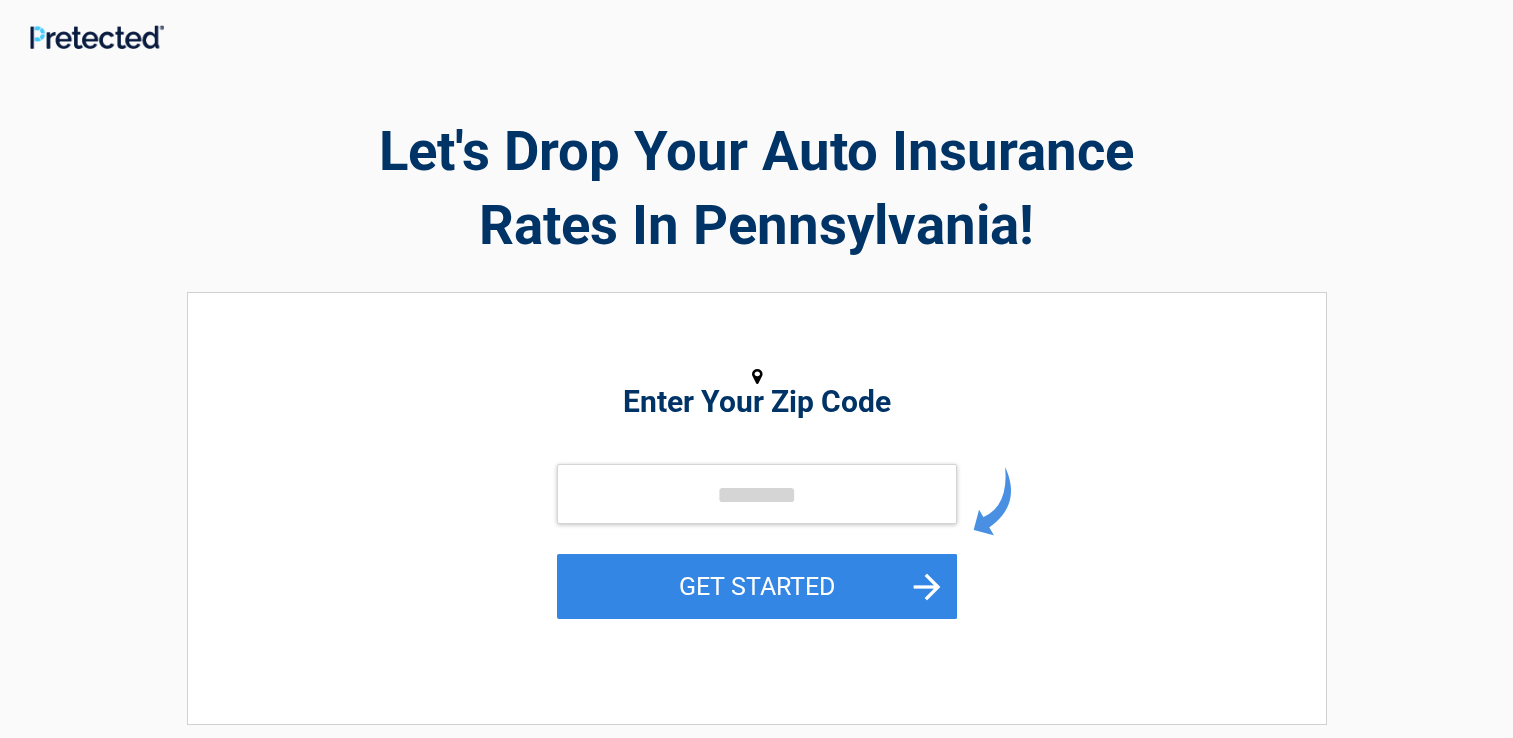 scroll, scrollTop: 0, scrollLeft: 0, axis: both 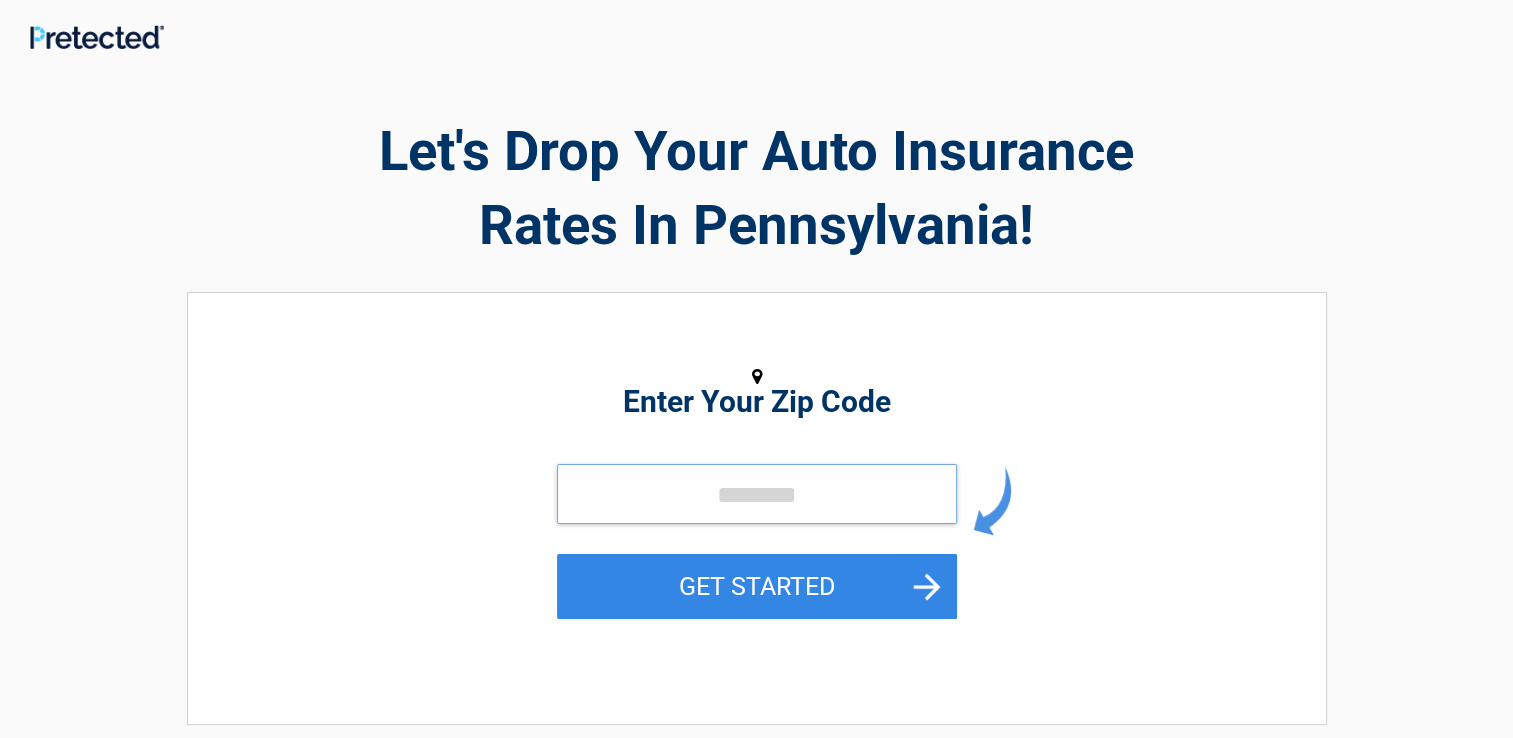click at bounding box center (757, 494) 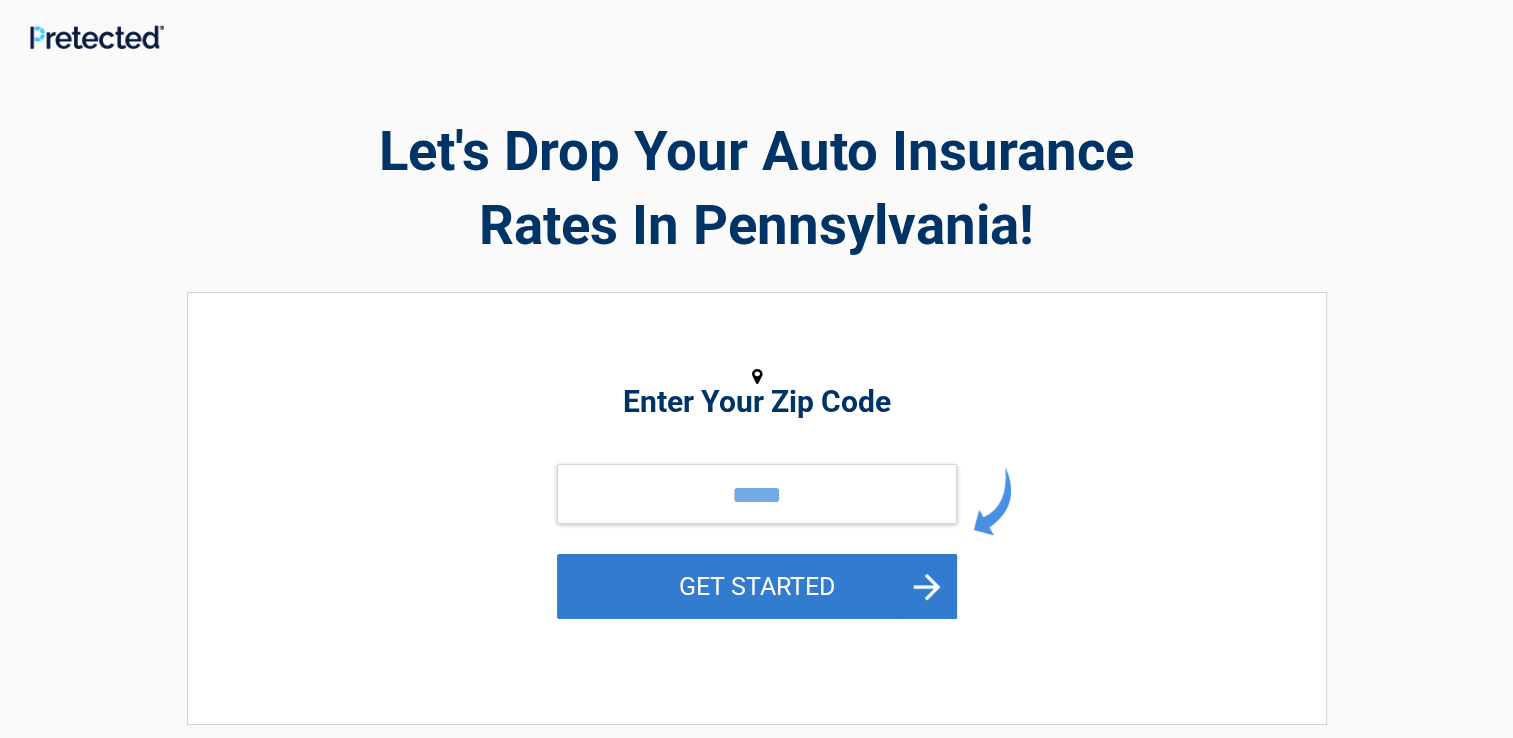 click on "GET STARTED" at bounding box center [757, 586] 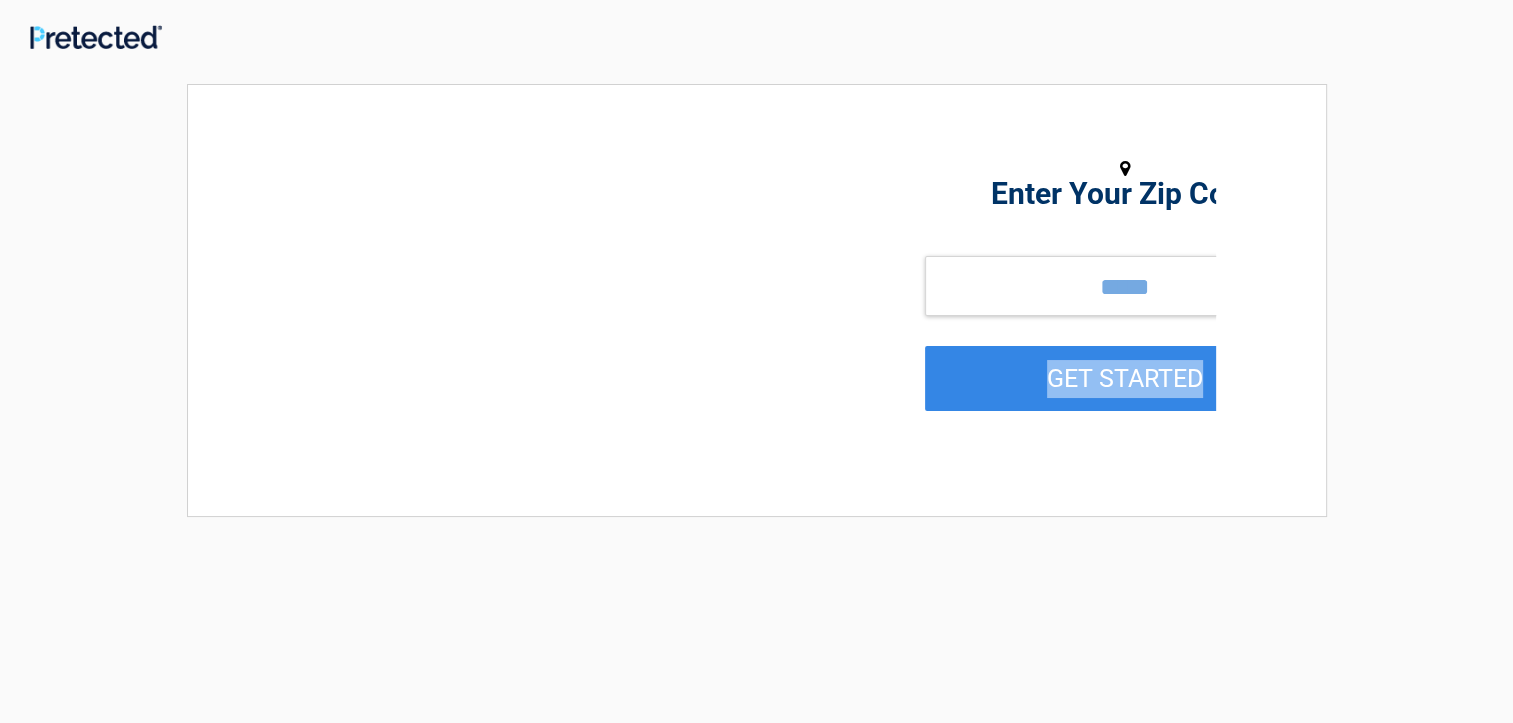 click on "**********" at bounding box center [757, 427] 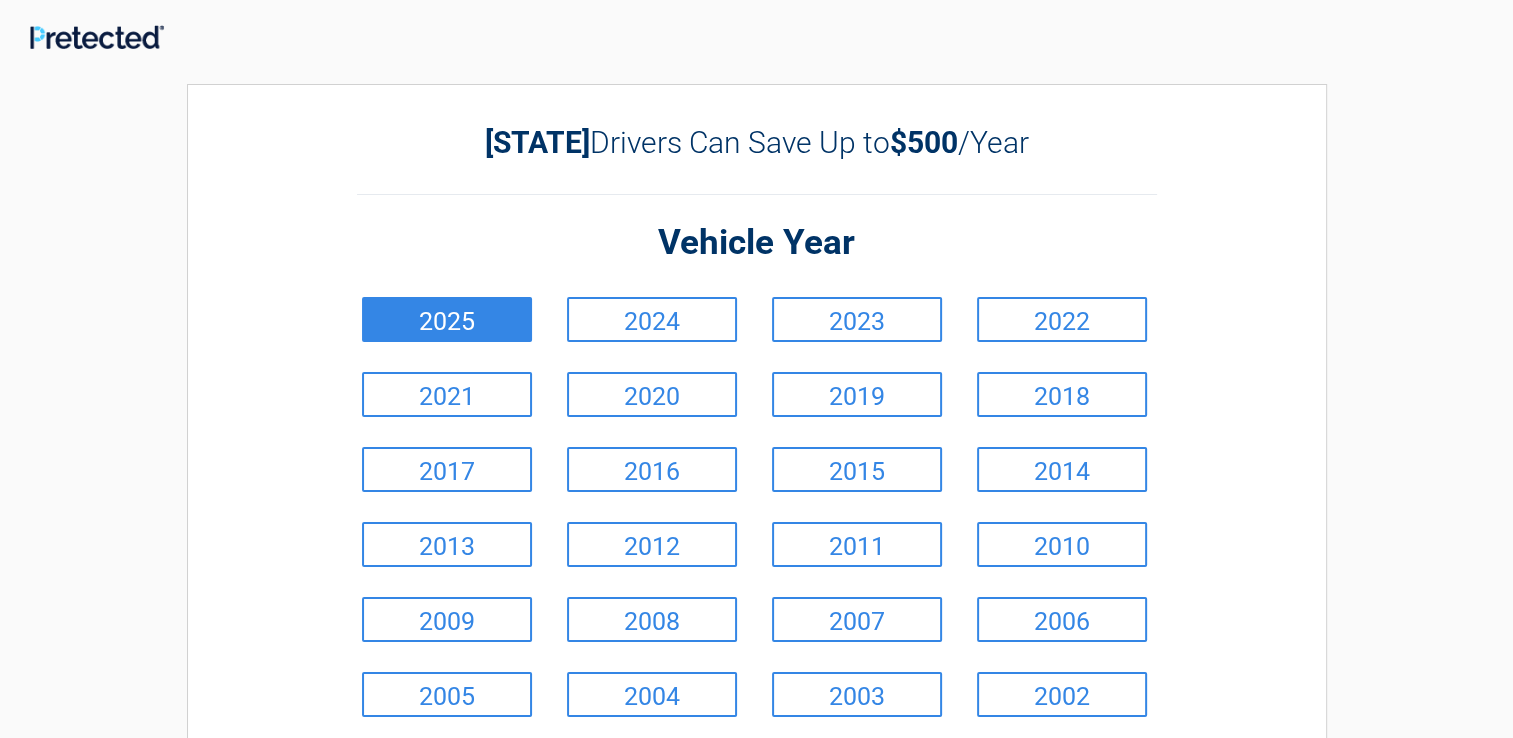 click on "2025" at bounding box center [447, 319] 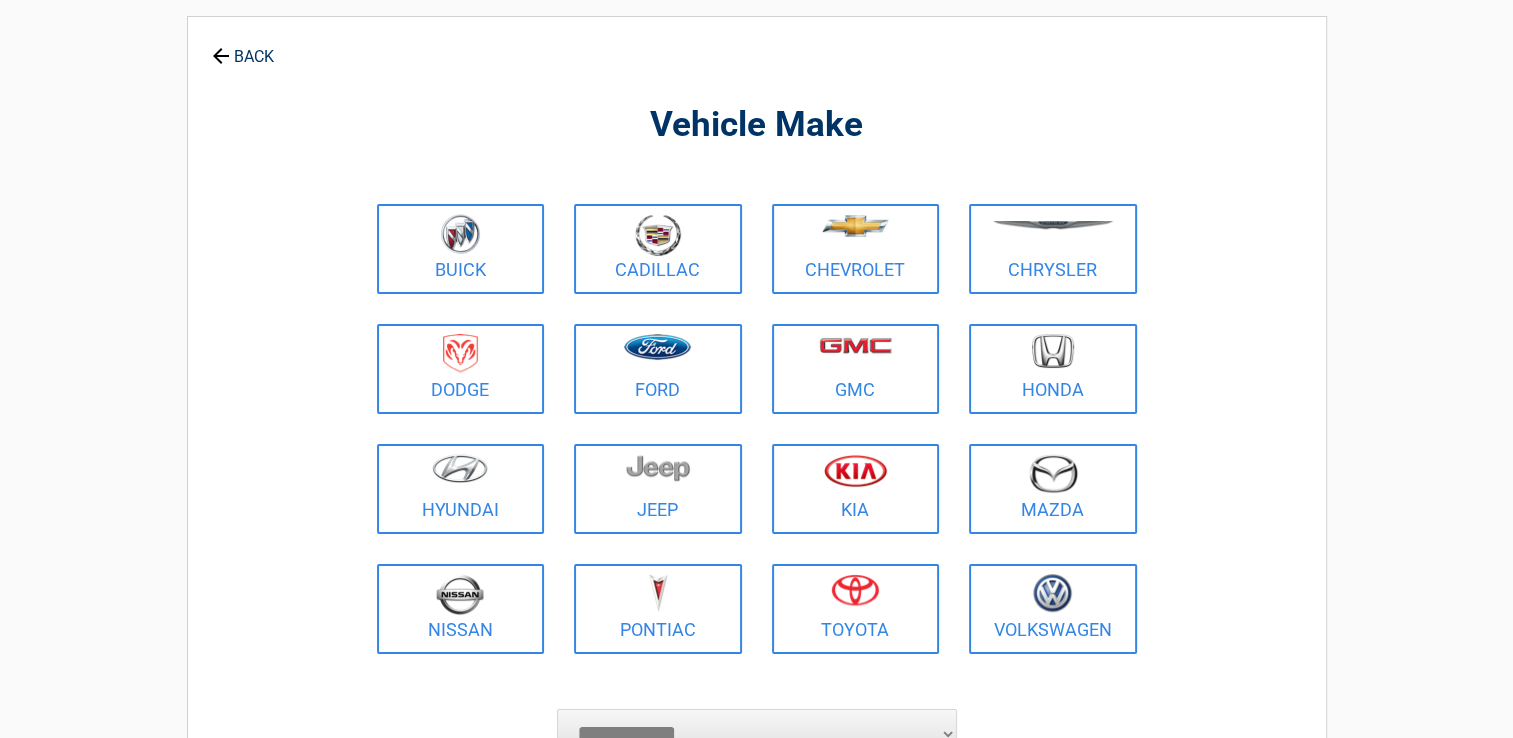scroll, scrollTop: 200, scrollLeft: 0, axis: vertical 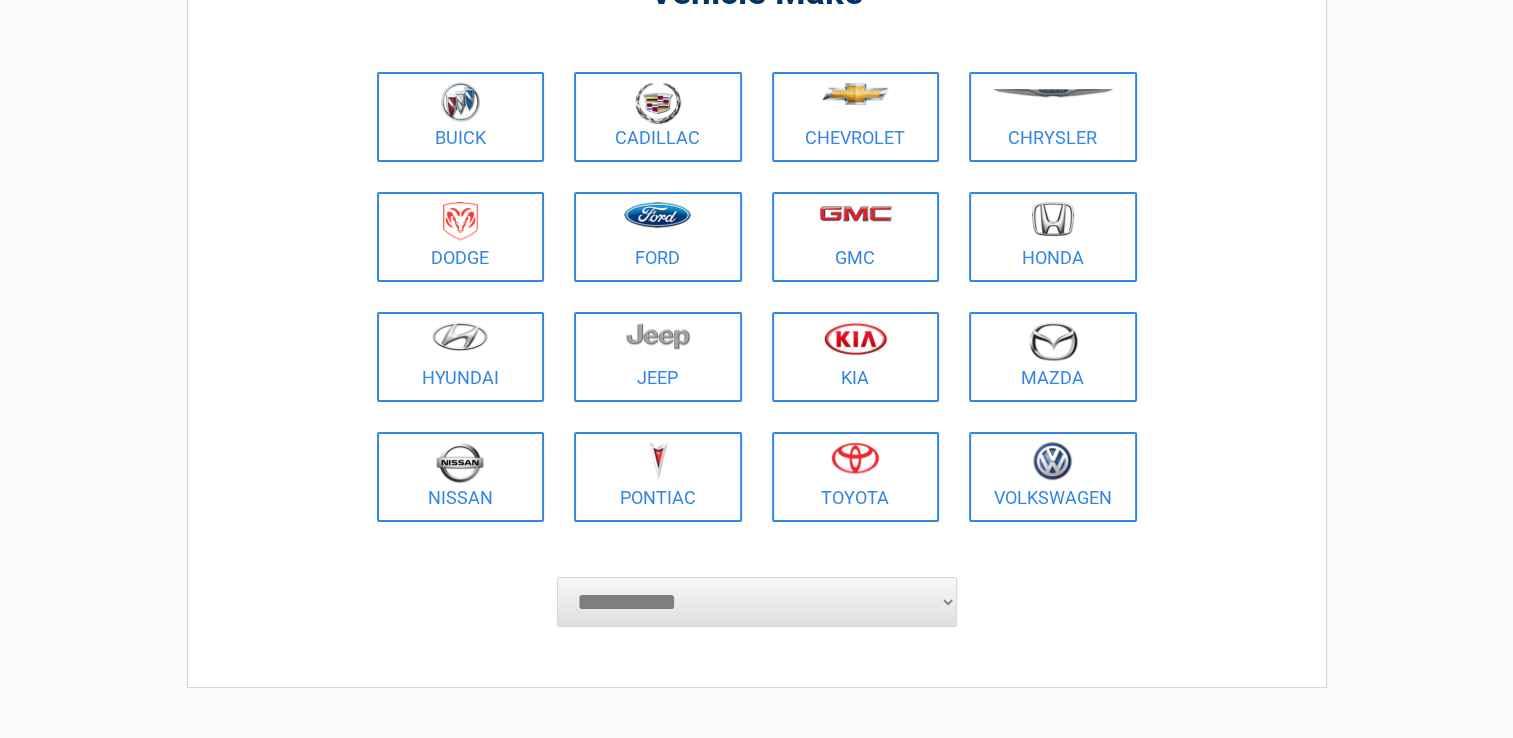 click on "**********" at bounding box center (757, 602) 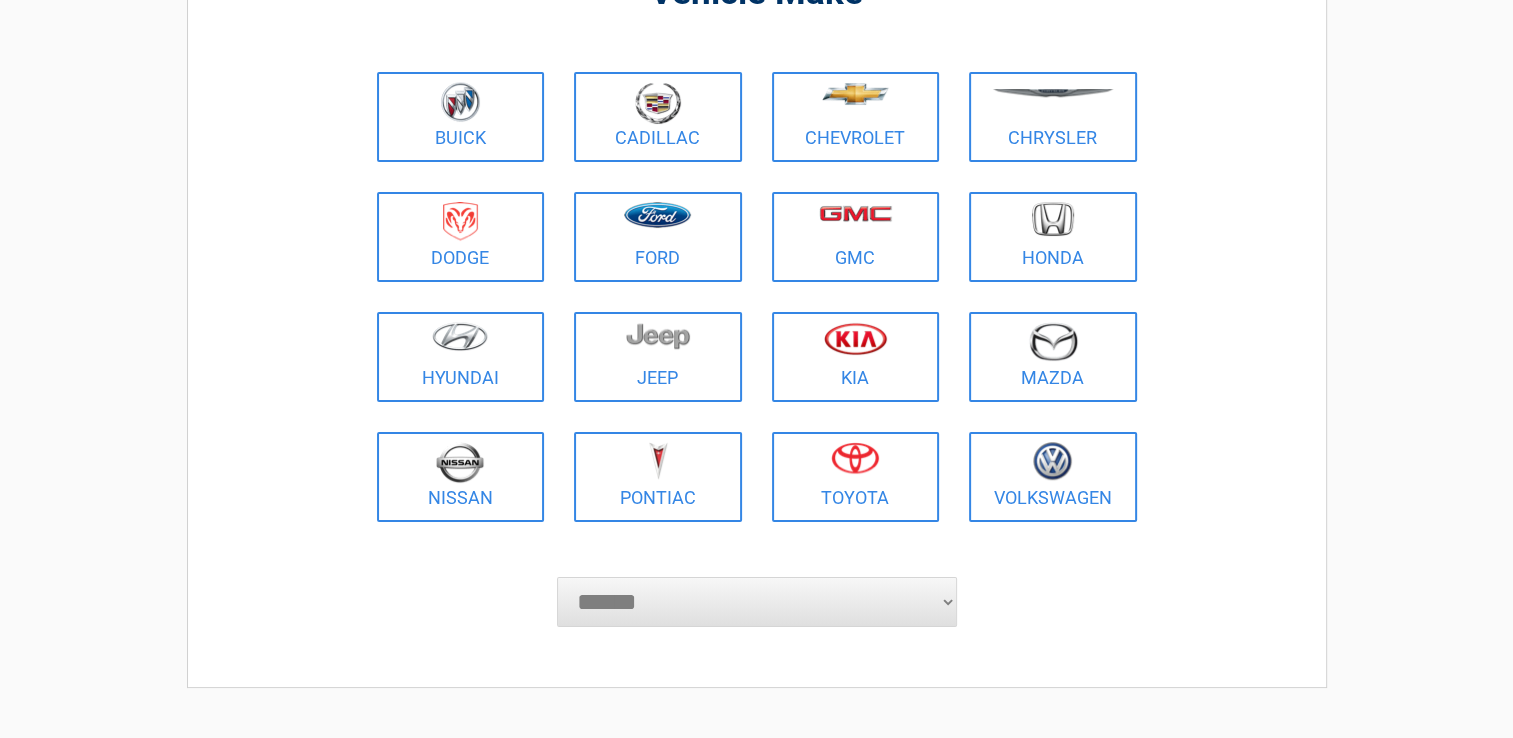 click on "**********" at bounding box center (757, 602) 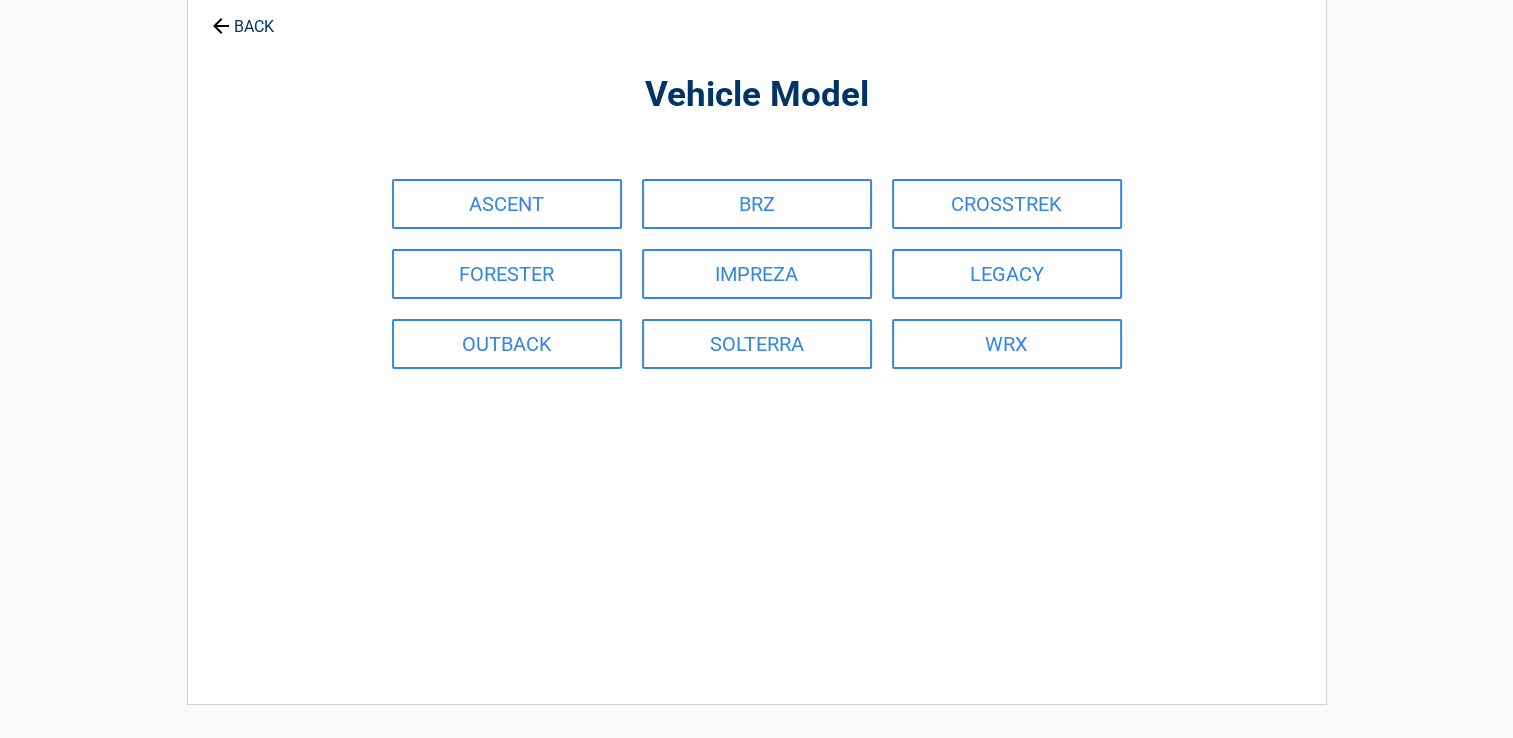 scroll, scrollTop: 0, scrollLeft: 0, axis: both 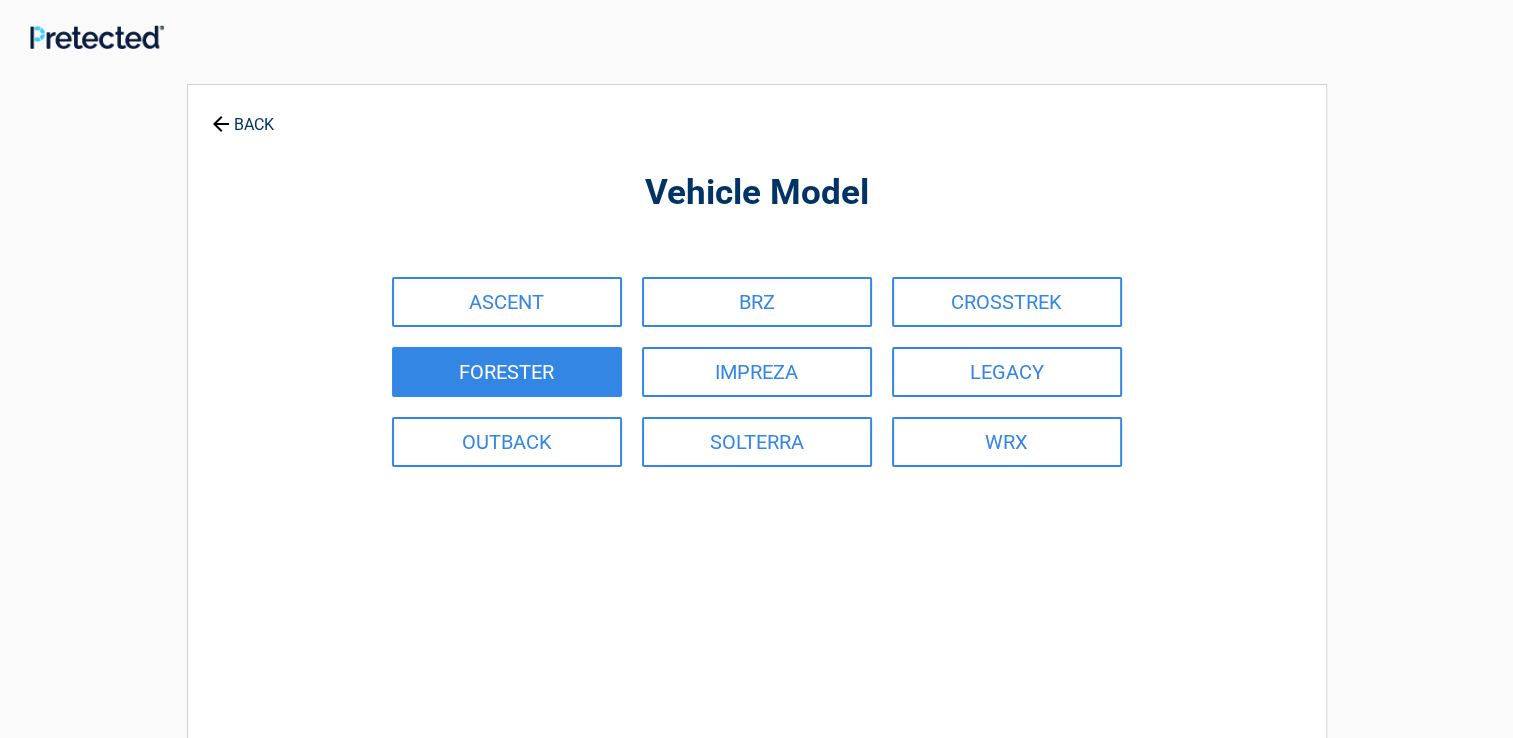 click on "FORESTER" at bounding box center (507, 372) 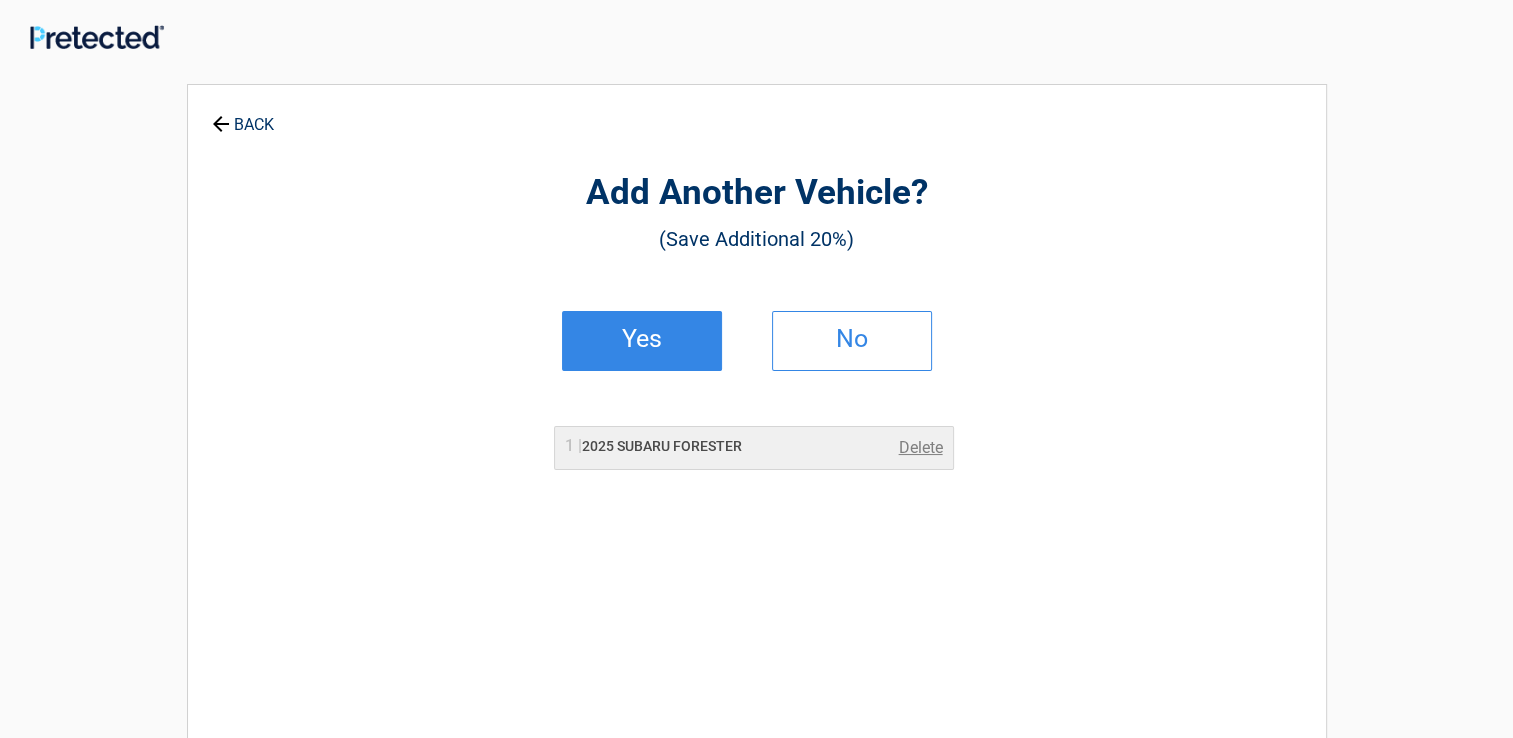 click on "No" at bounding box center [852, 339] 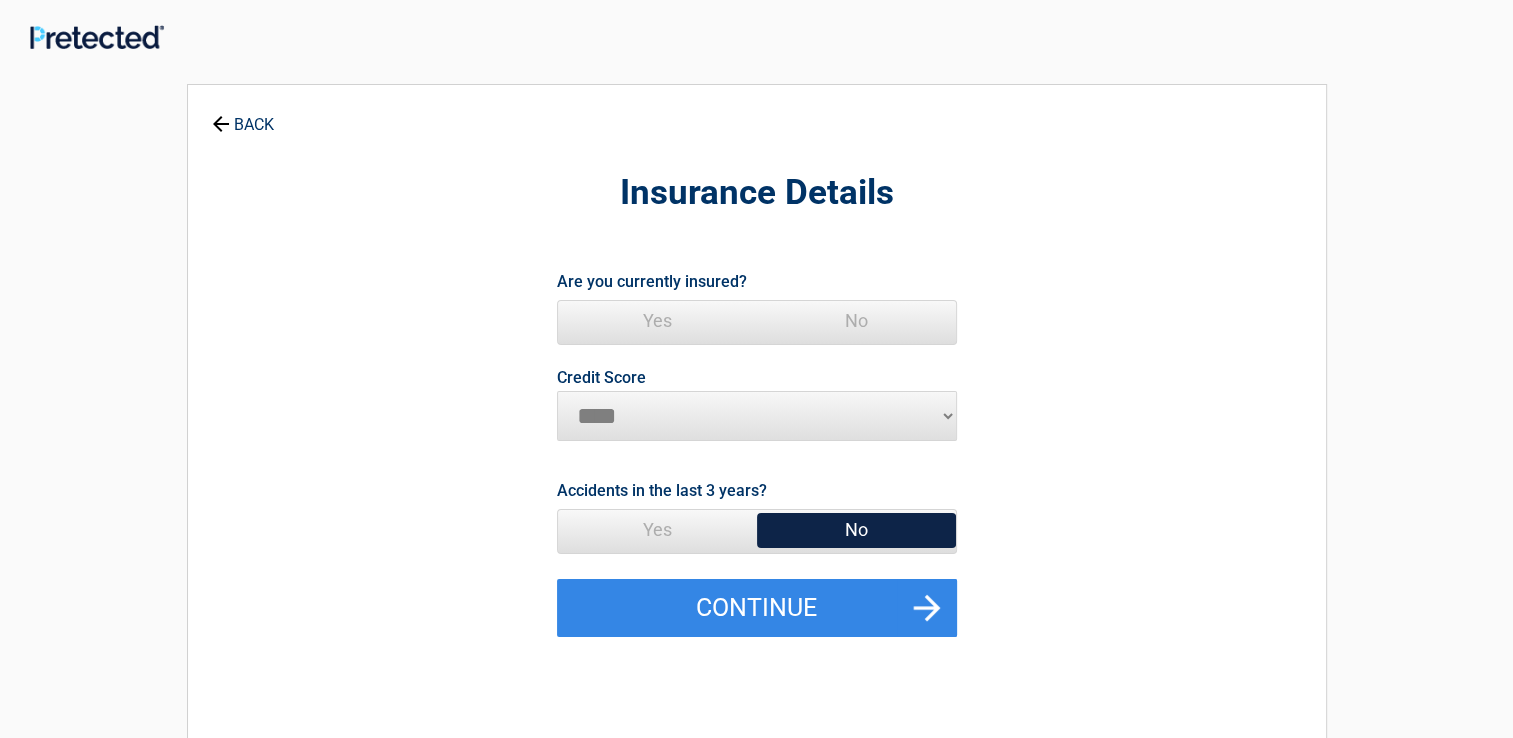 click on "Yes" at bounding box center [657, 321] 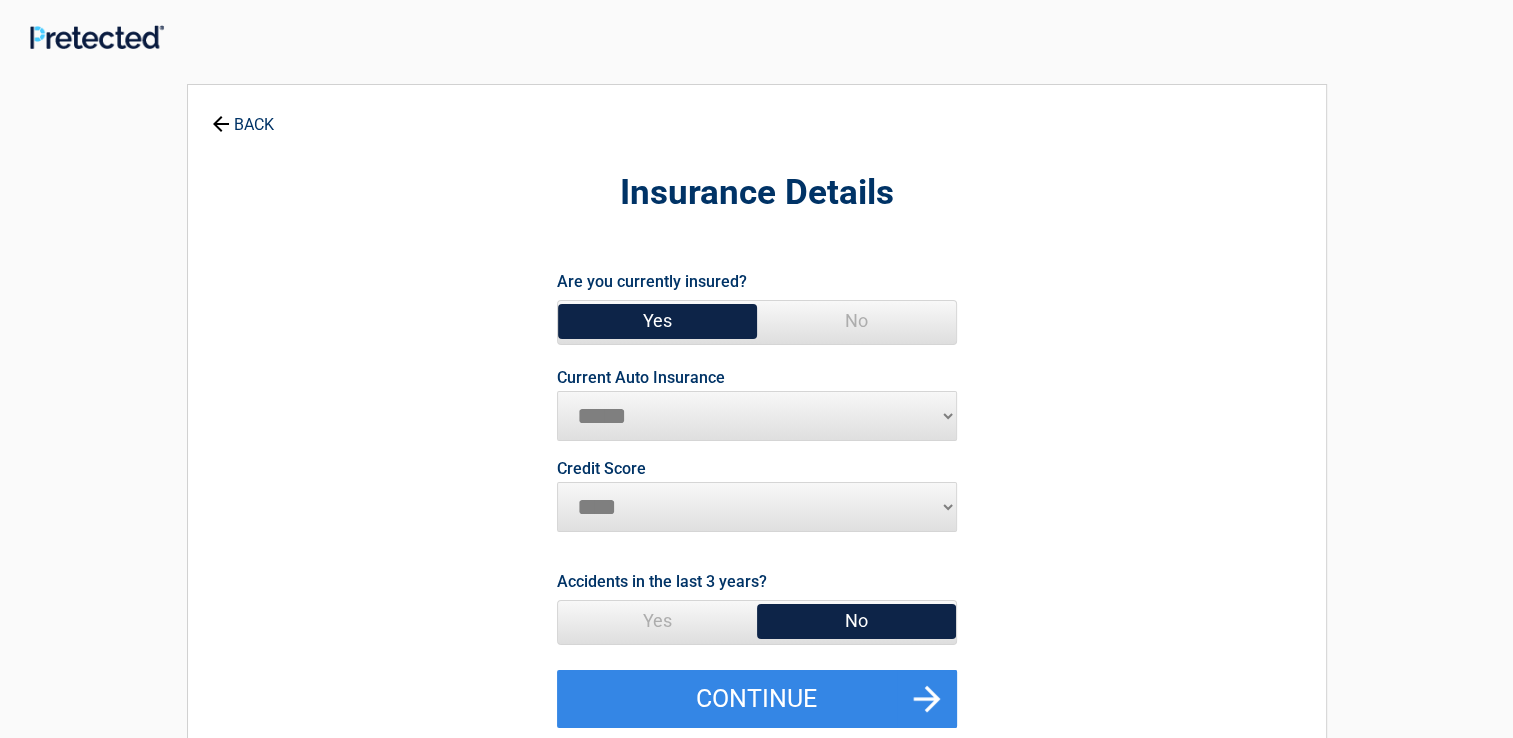click on "**********" at bounding box center (757, 416) 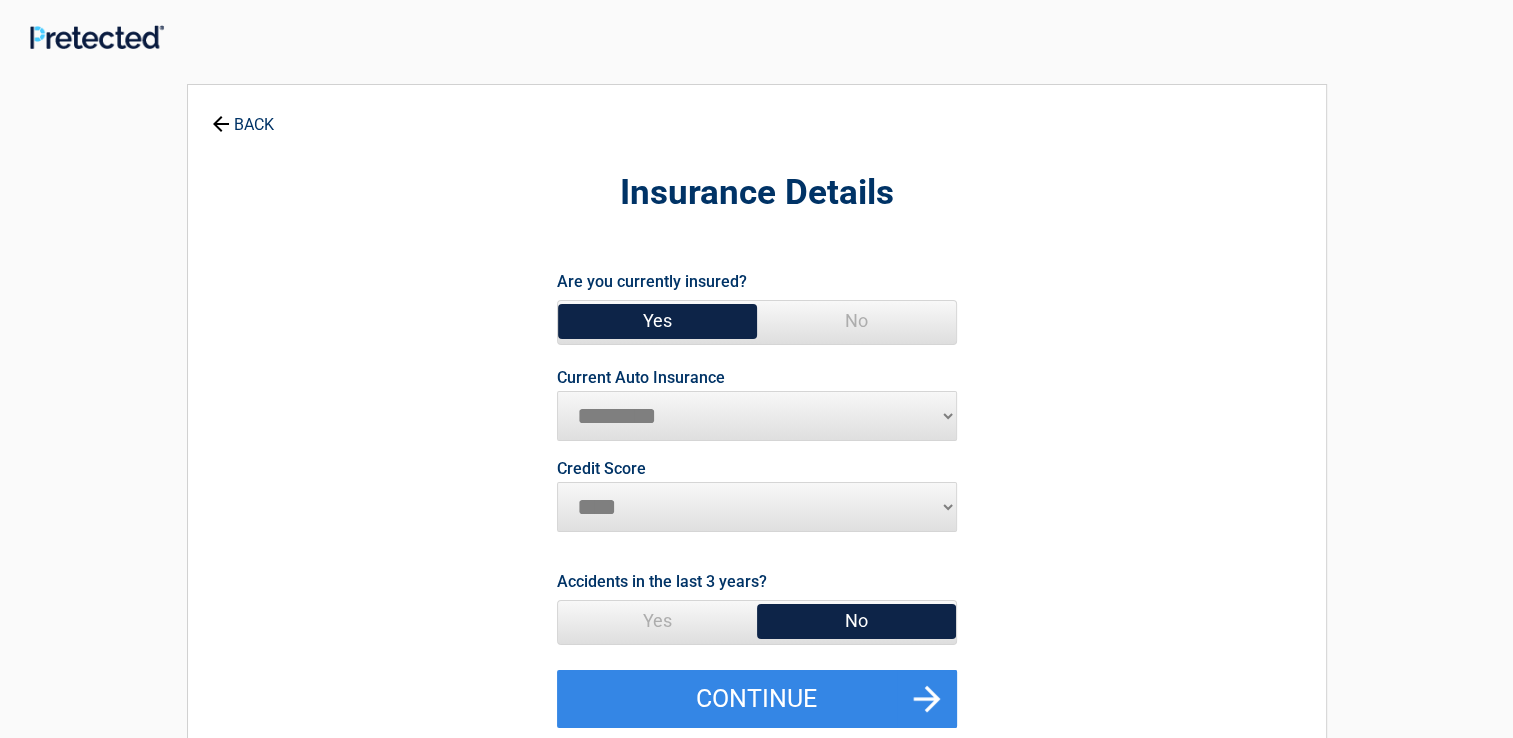 click on "**********" at bounding box center [757, 416] 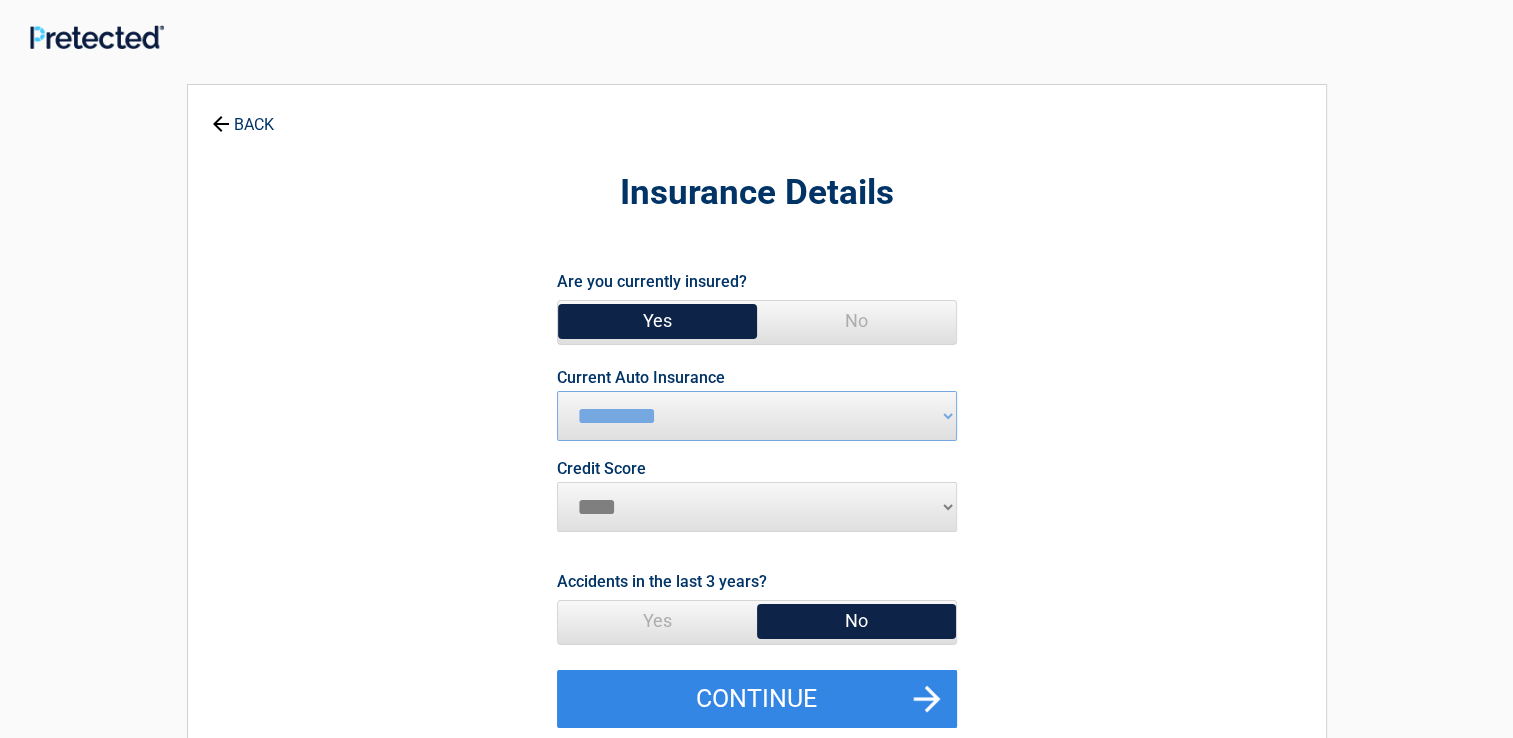 select on "*********" 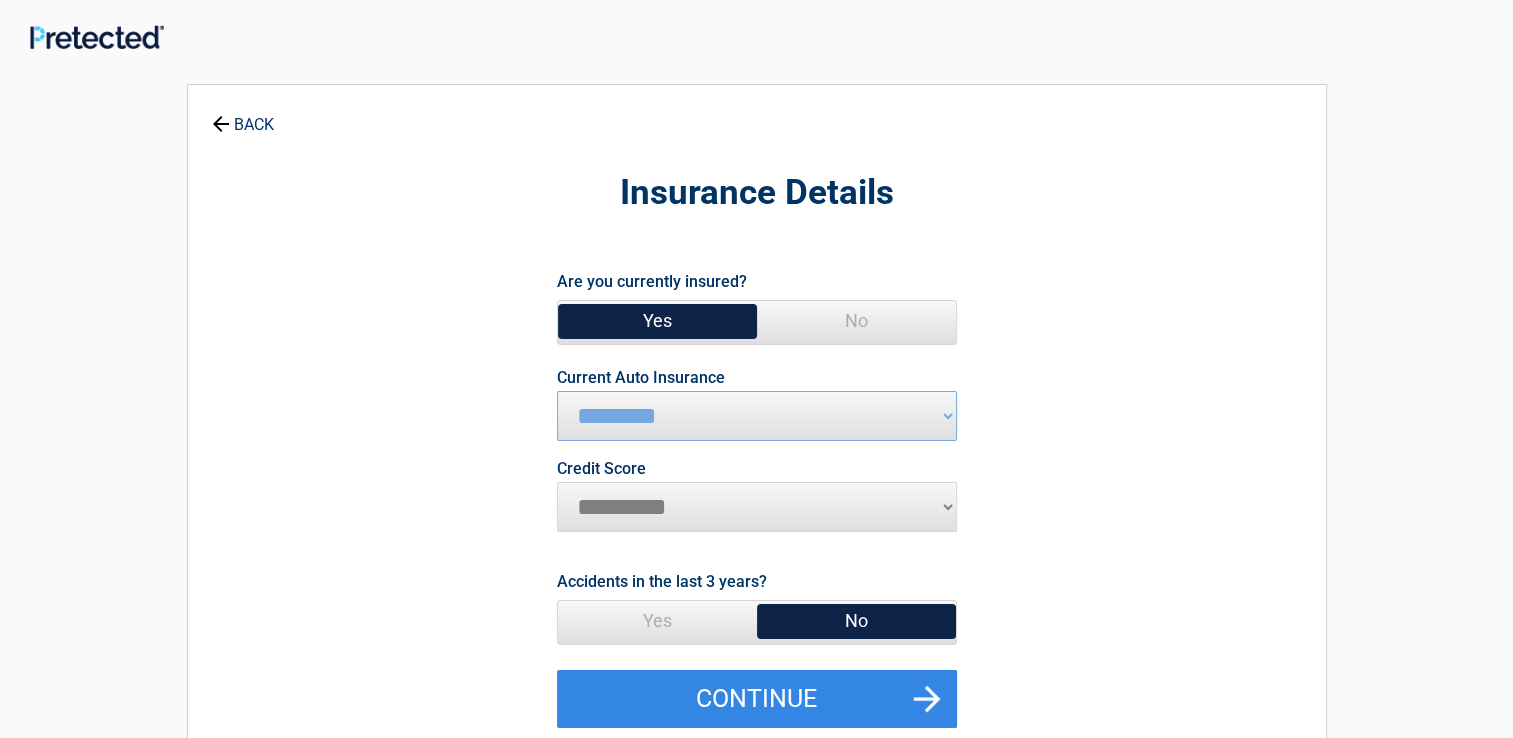 click on "*********
****
*******
****" at bounding box center [757, 507] 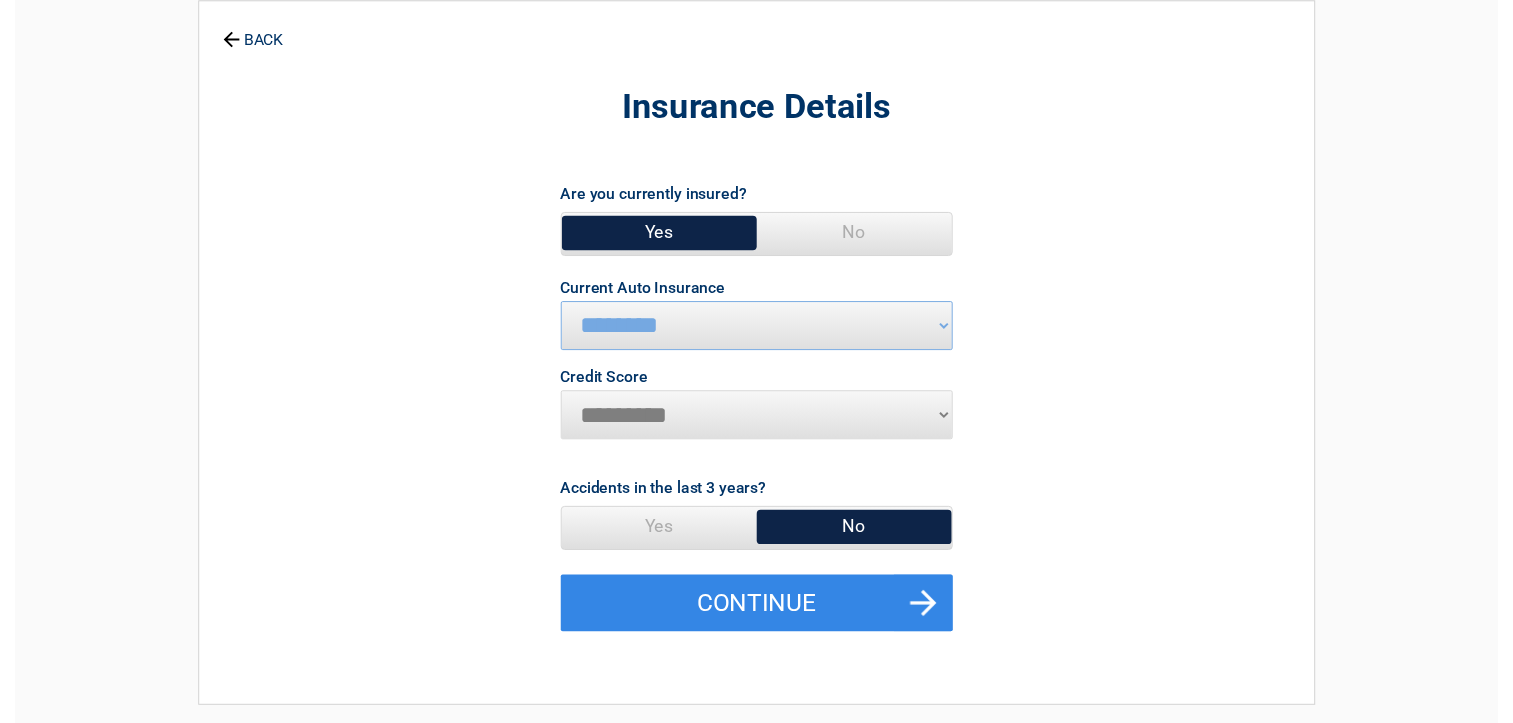 scroll, scrollTop: 200, scrollLeft: 0, axis: vertical 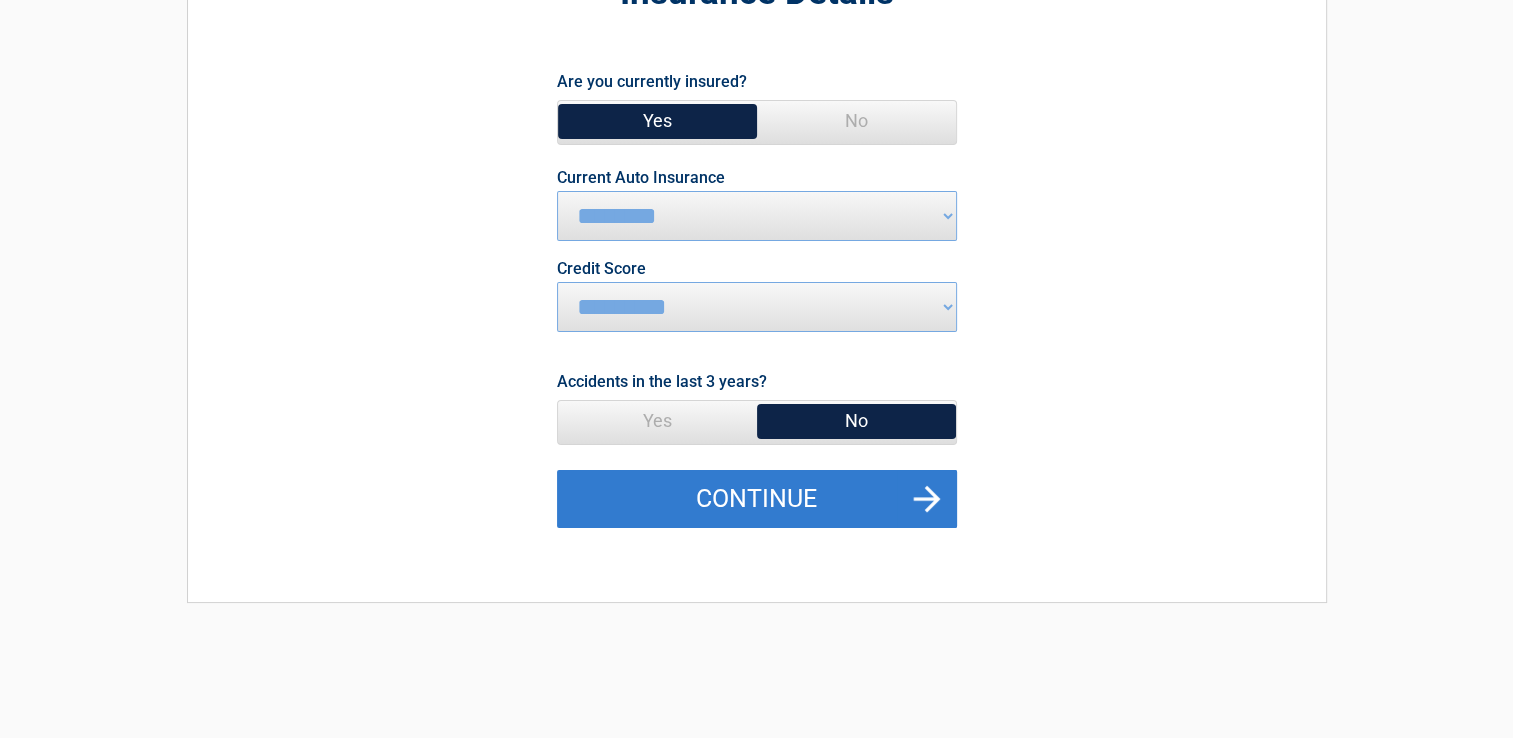 click on "Continue" at bounding box center (757, 499) 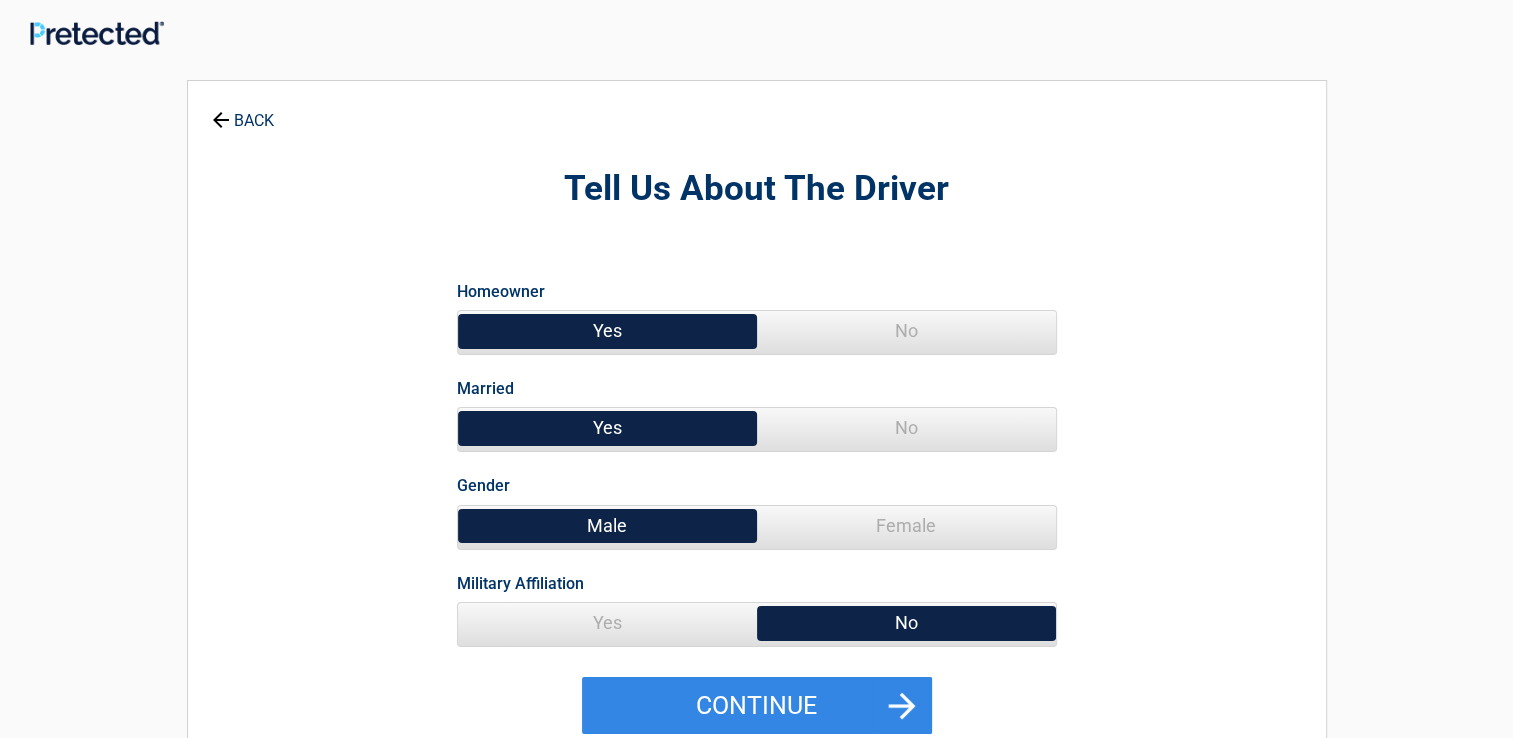 scroll, scrollTop: 0, scrollLeft: 0, axis: both 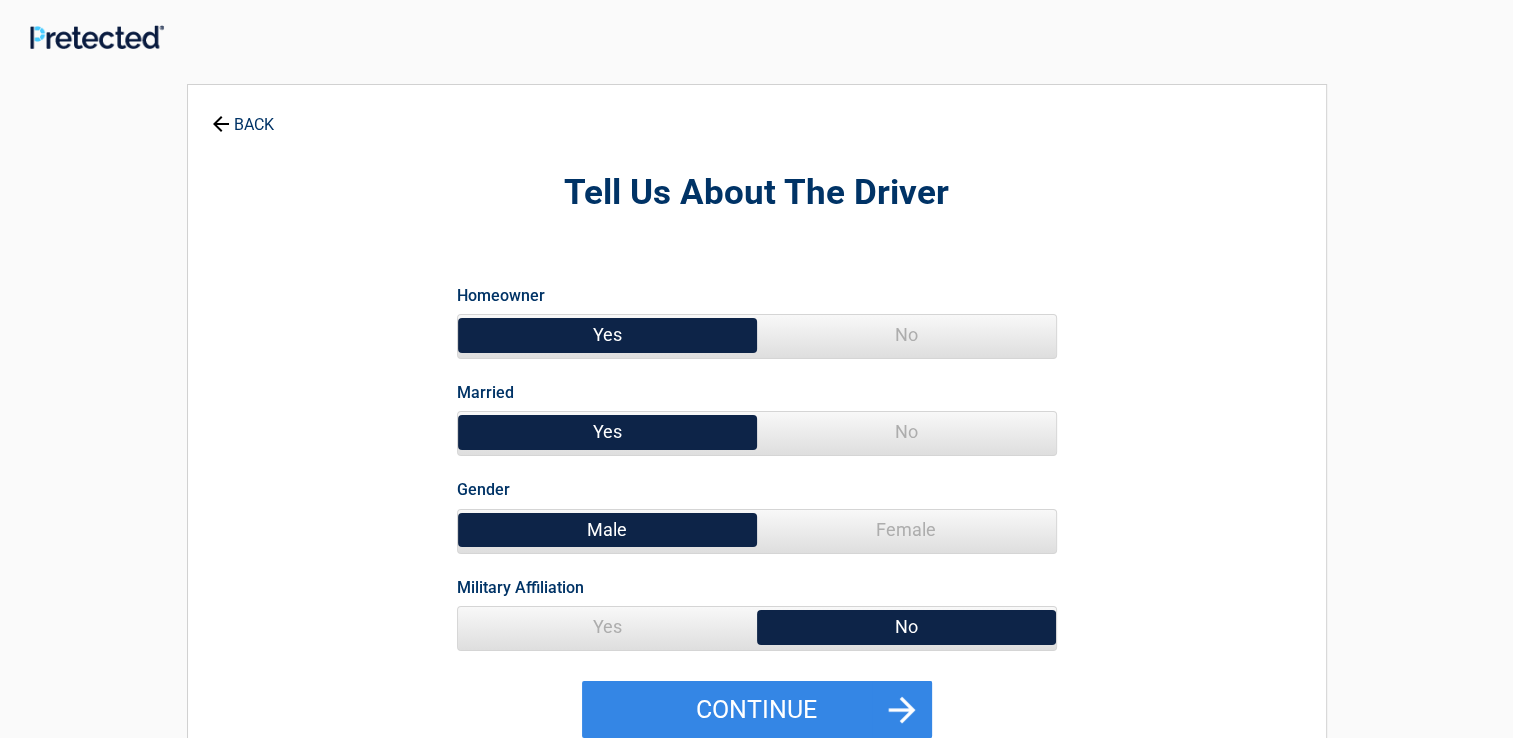 click on "No" at bounding box center [906, 335] 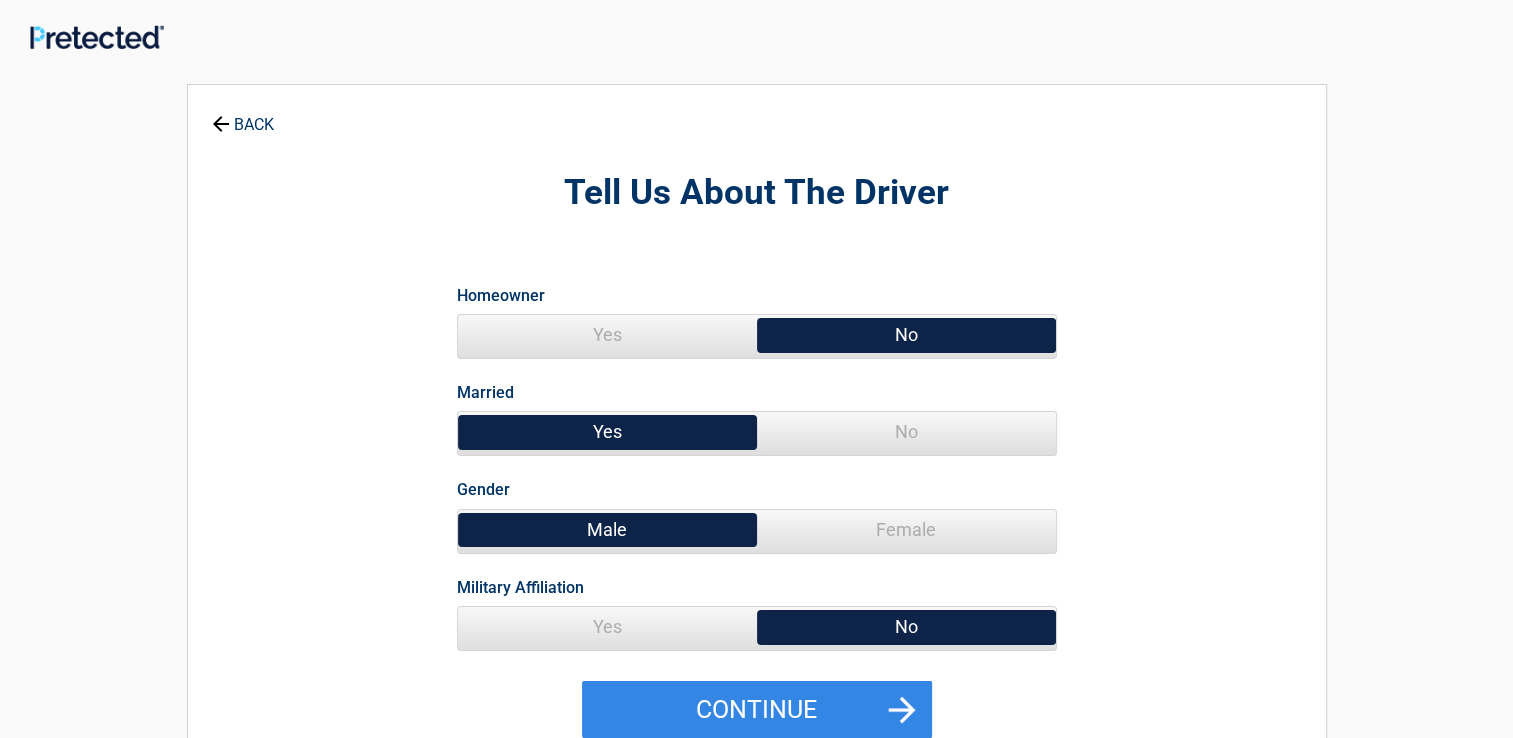 click on "No" at bounding box center [906, 432] 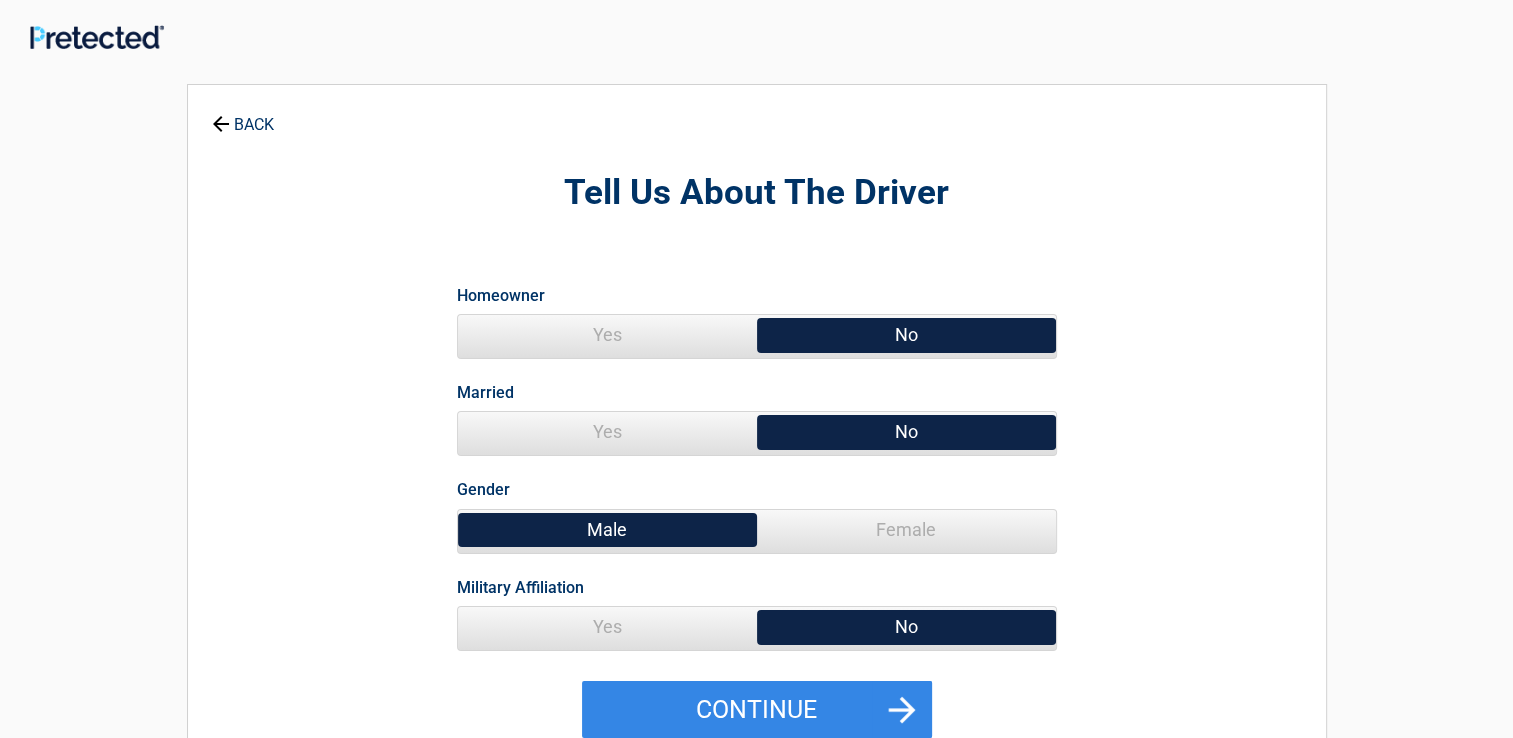 click on "Yes" at bounding box center [607, 627] 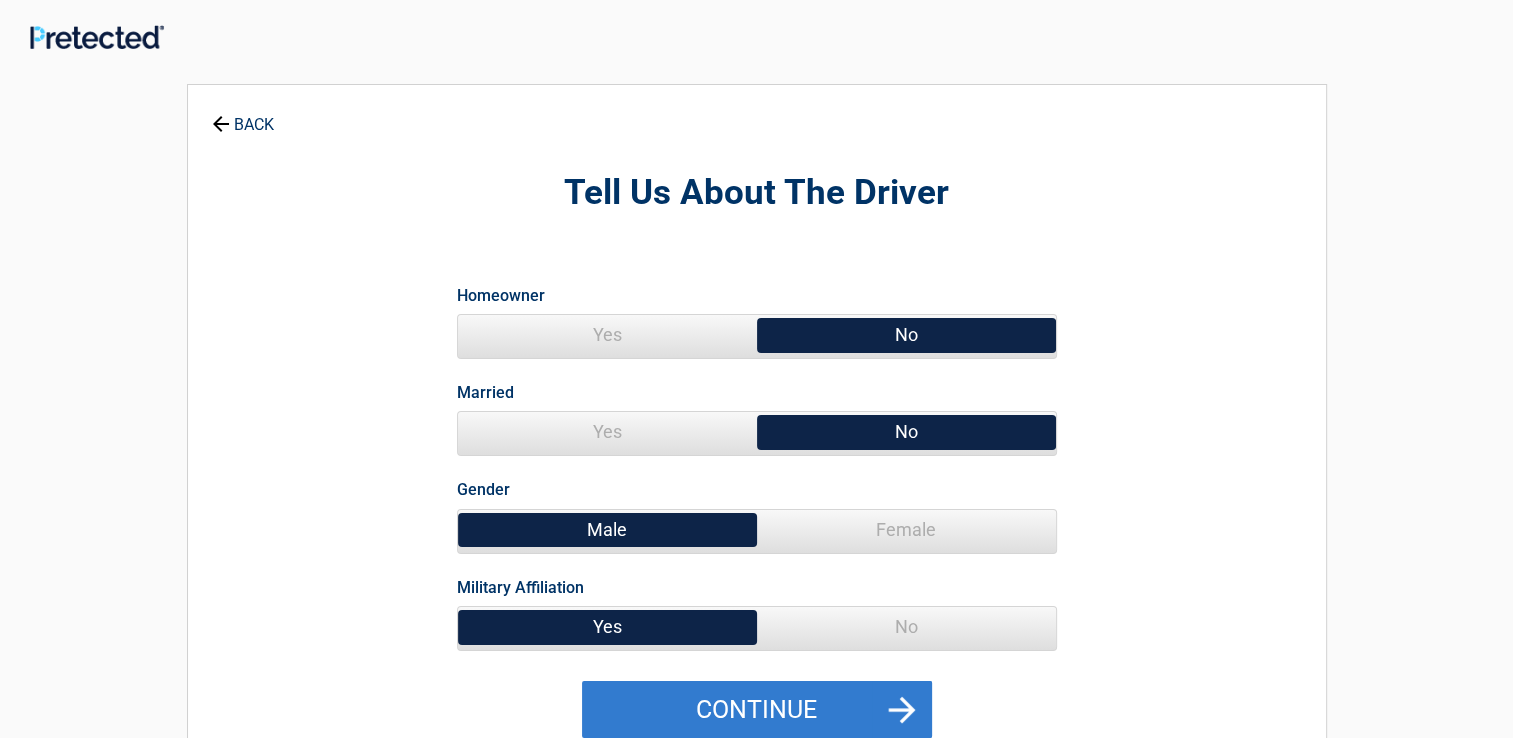 click on "Continue" at bounding box center [757, 710] 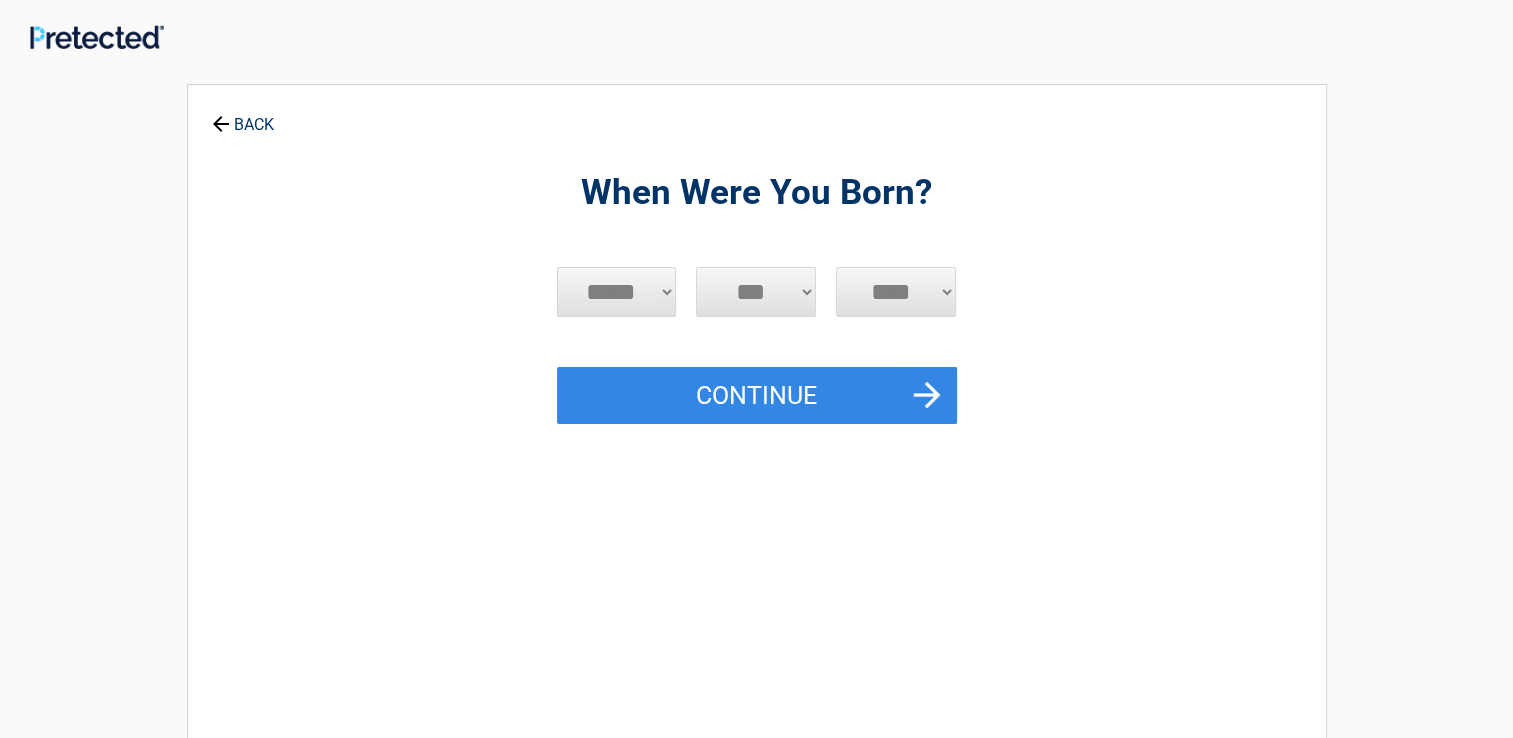 click on "*****
***
***
***
***
***
***
***
***
***
***
***
***" at bounding box center [617, 292] 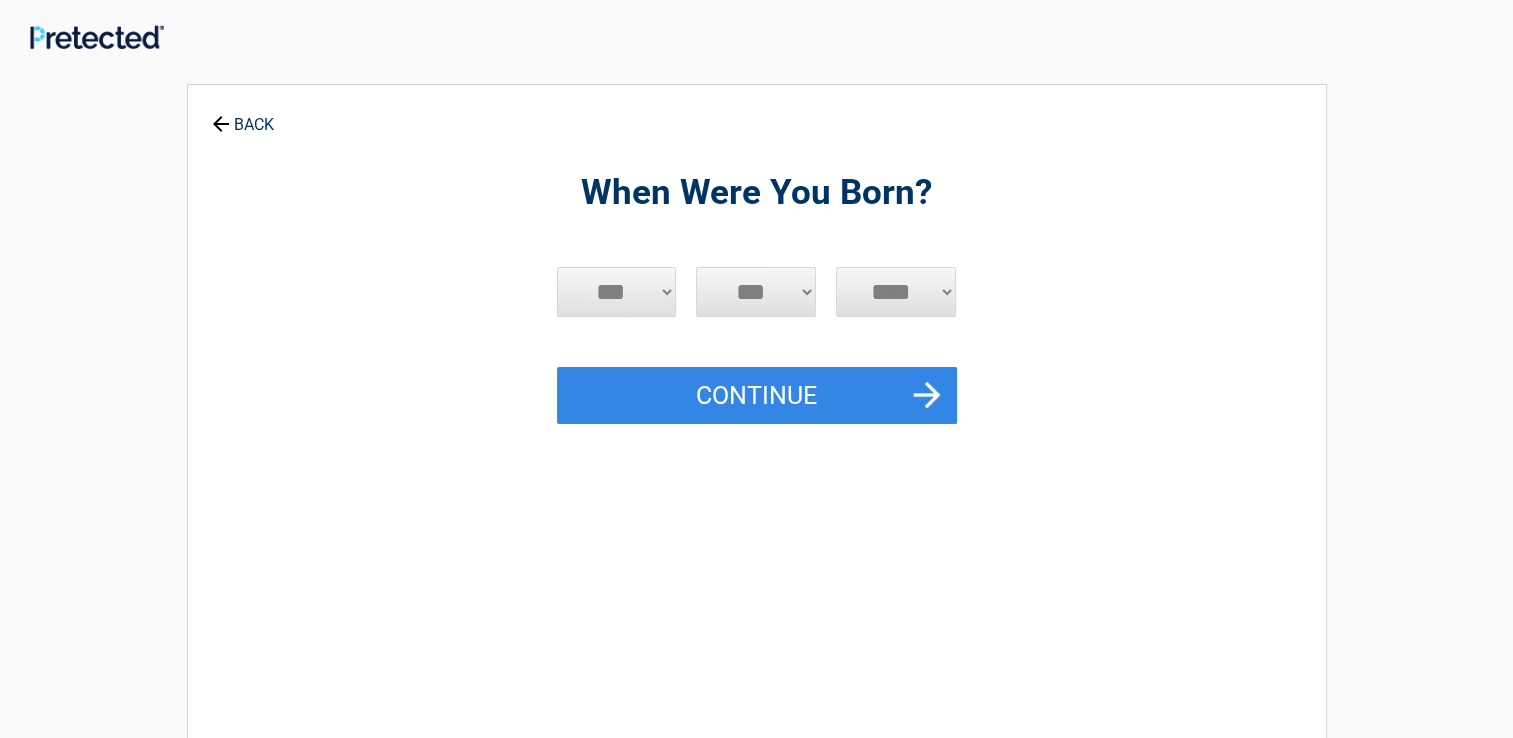 click on "*****
***
***
***
***
***
***
***
***
***
***
***
***" at bounding box center (617, 292) 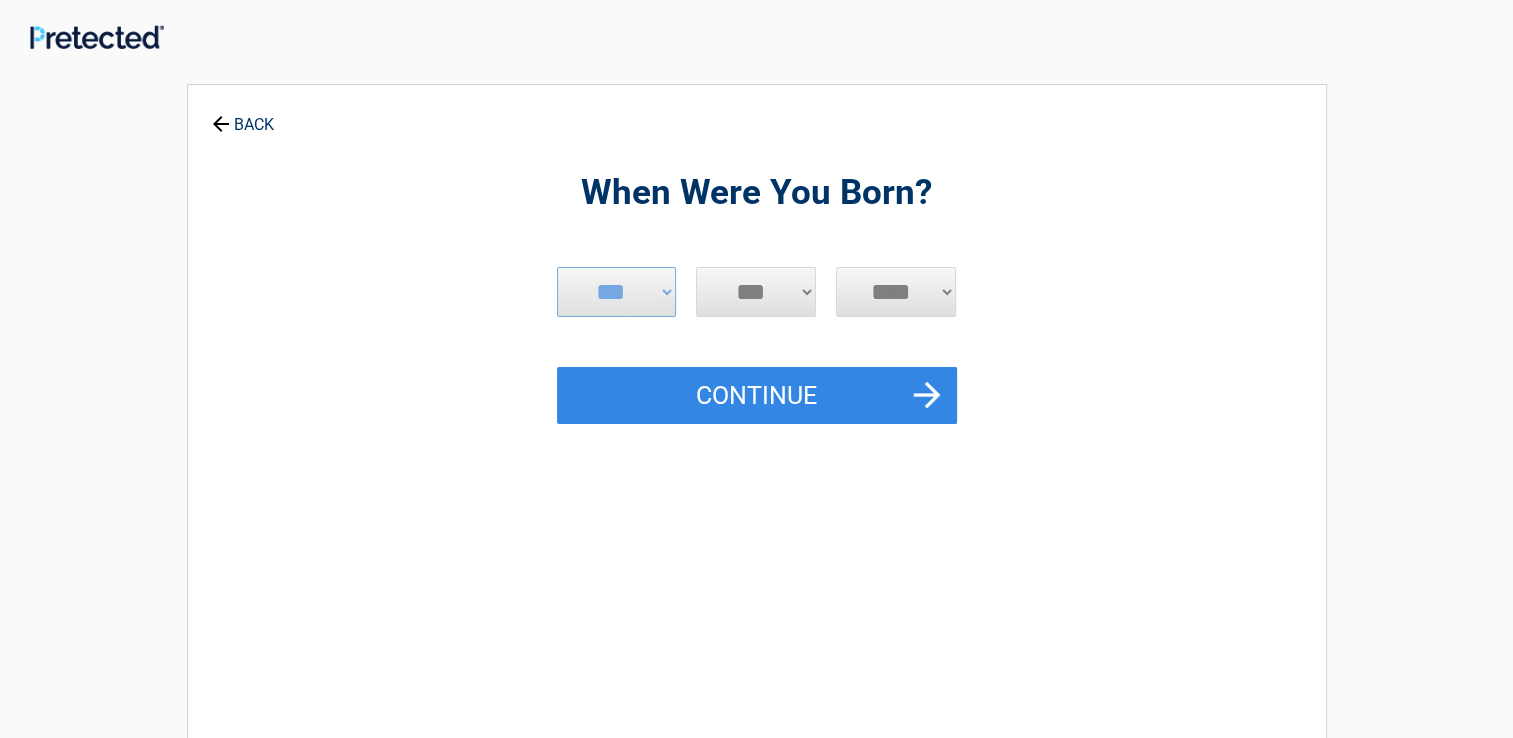 select on "**" 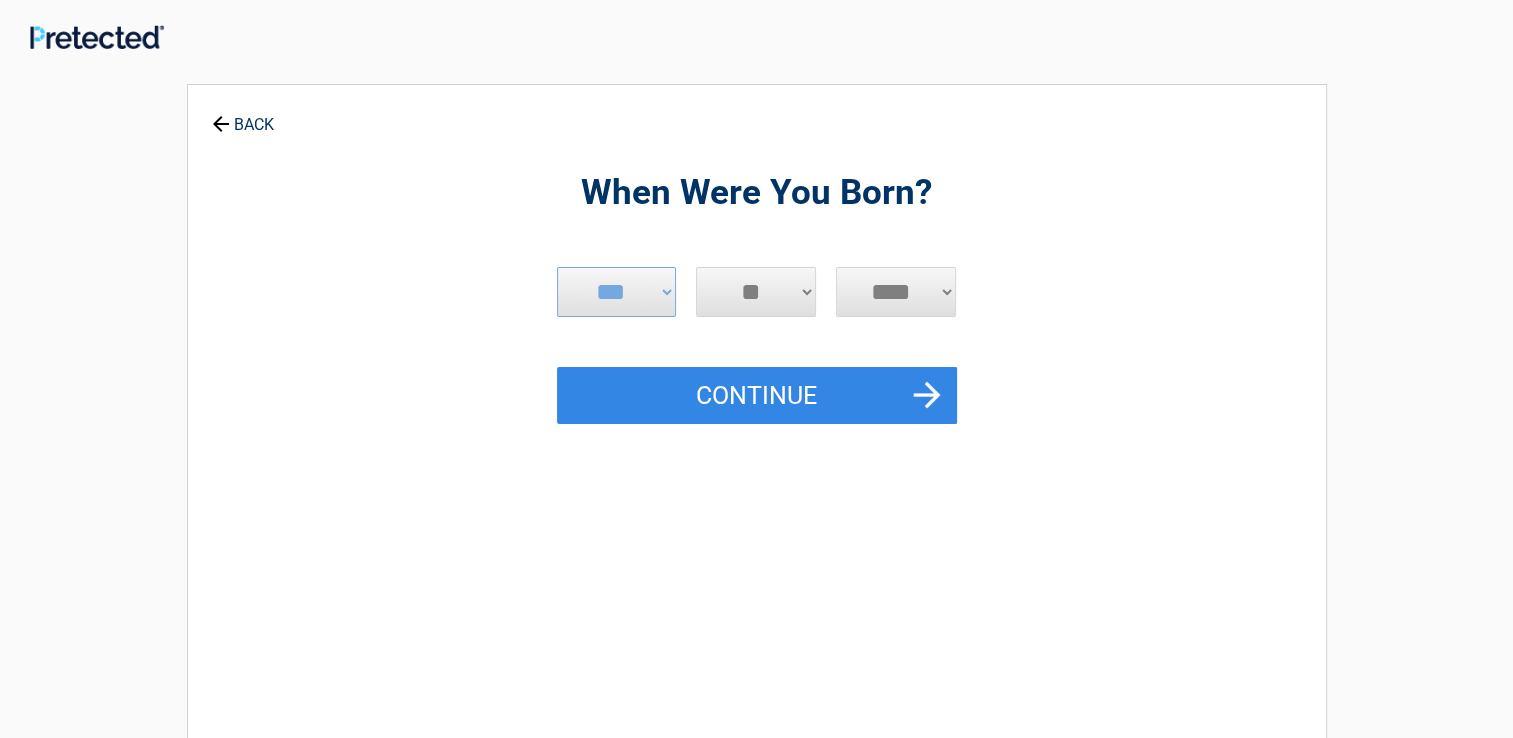 click on "*** * * * * * * * * * ** ** ** ** ** ** ** ** ** ** ** ** ** ** ** ** ** ** ** ** **" at bounding box center (756, 292) 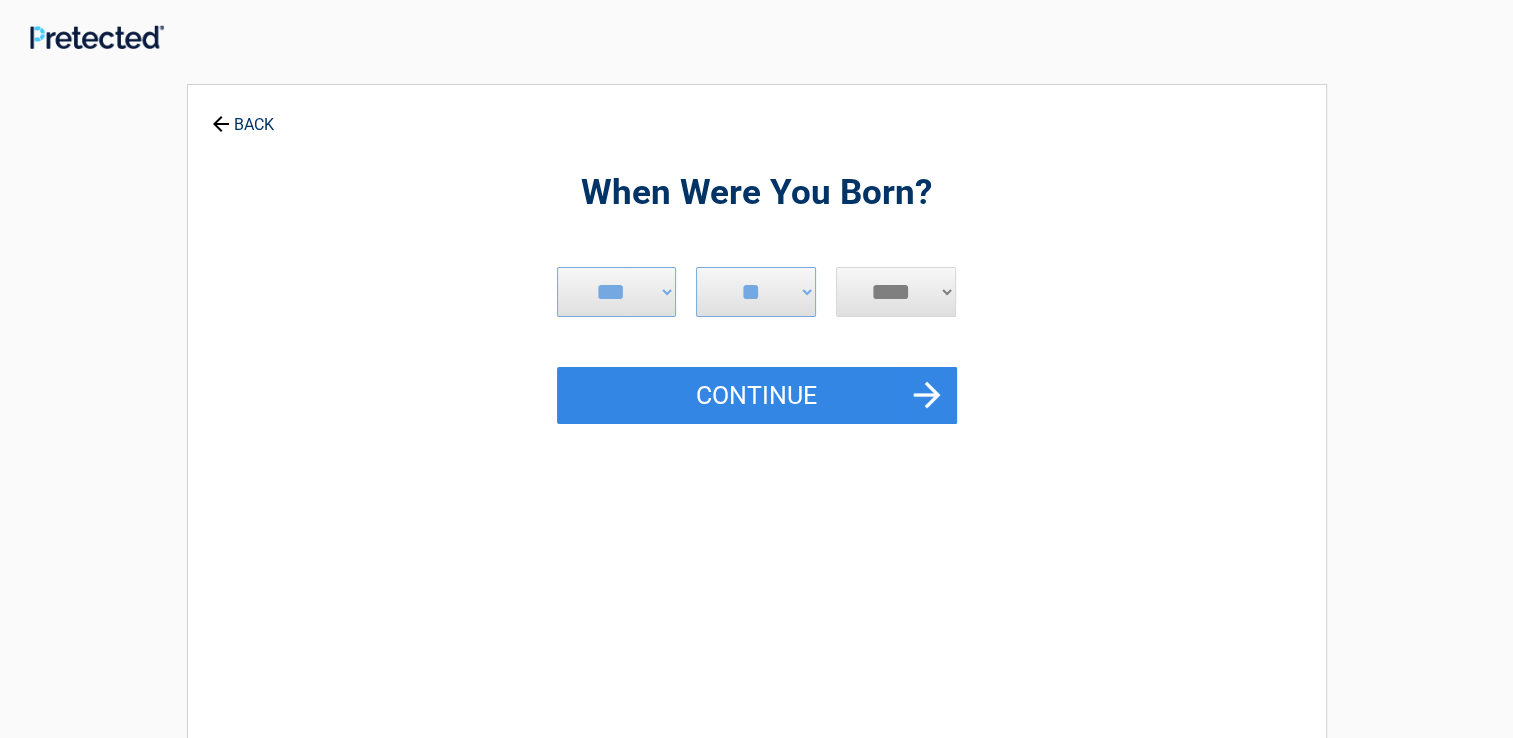 click on "****
****
****
****
****
****
****
****
****
****
****
****
****
****
****
****
****
****
****
****
****
****
****
****
****
****
****
****
****
****
****
****
****
****
****
****
****
****
****
****
****
****
****
****
****
****
****
****
****
****
****
****
****
****
****
****
****
****
****
****
****
****
****
****" at bounding box center (896, 292) 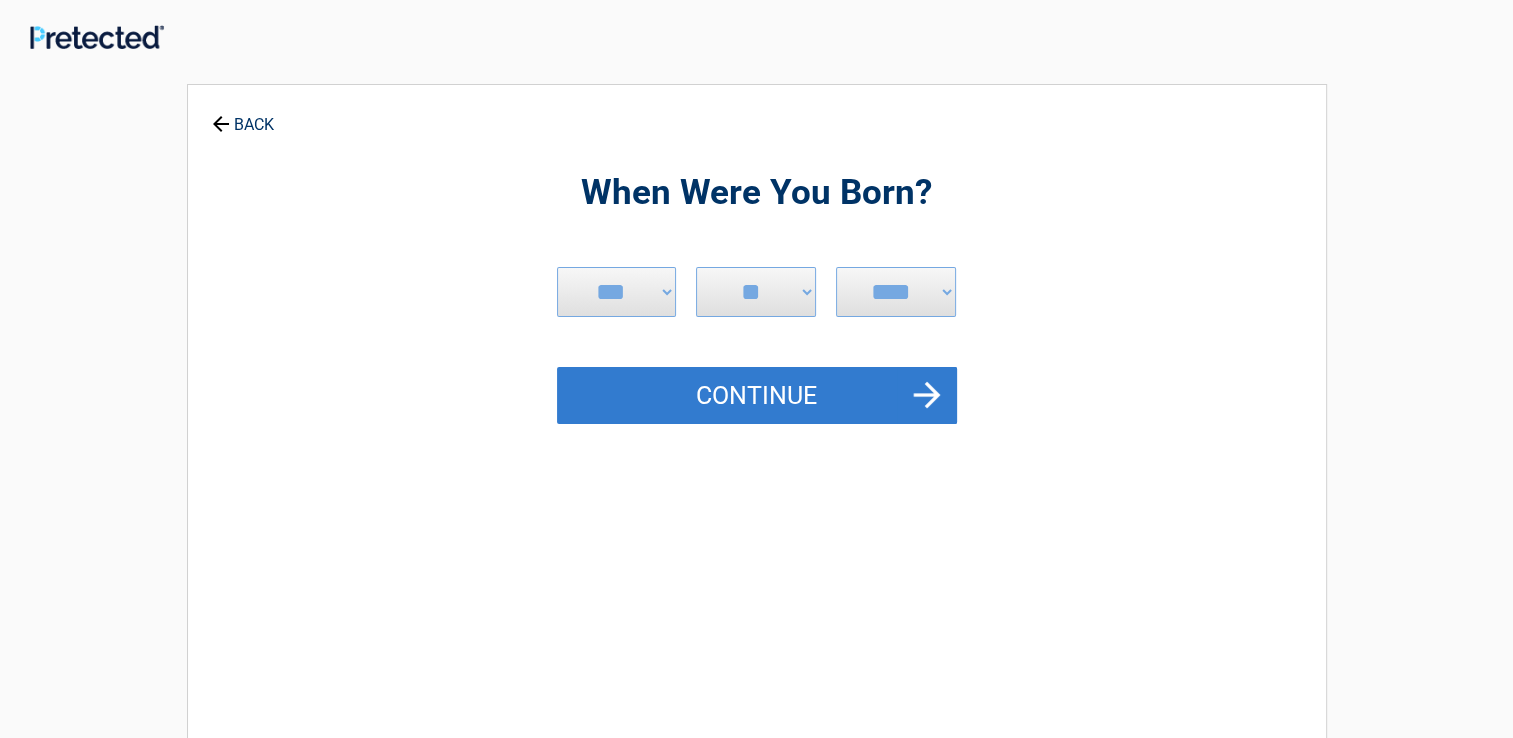 click on "Continue" at bounding box center (757, 396) 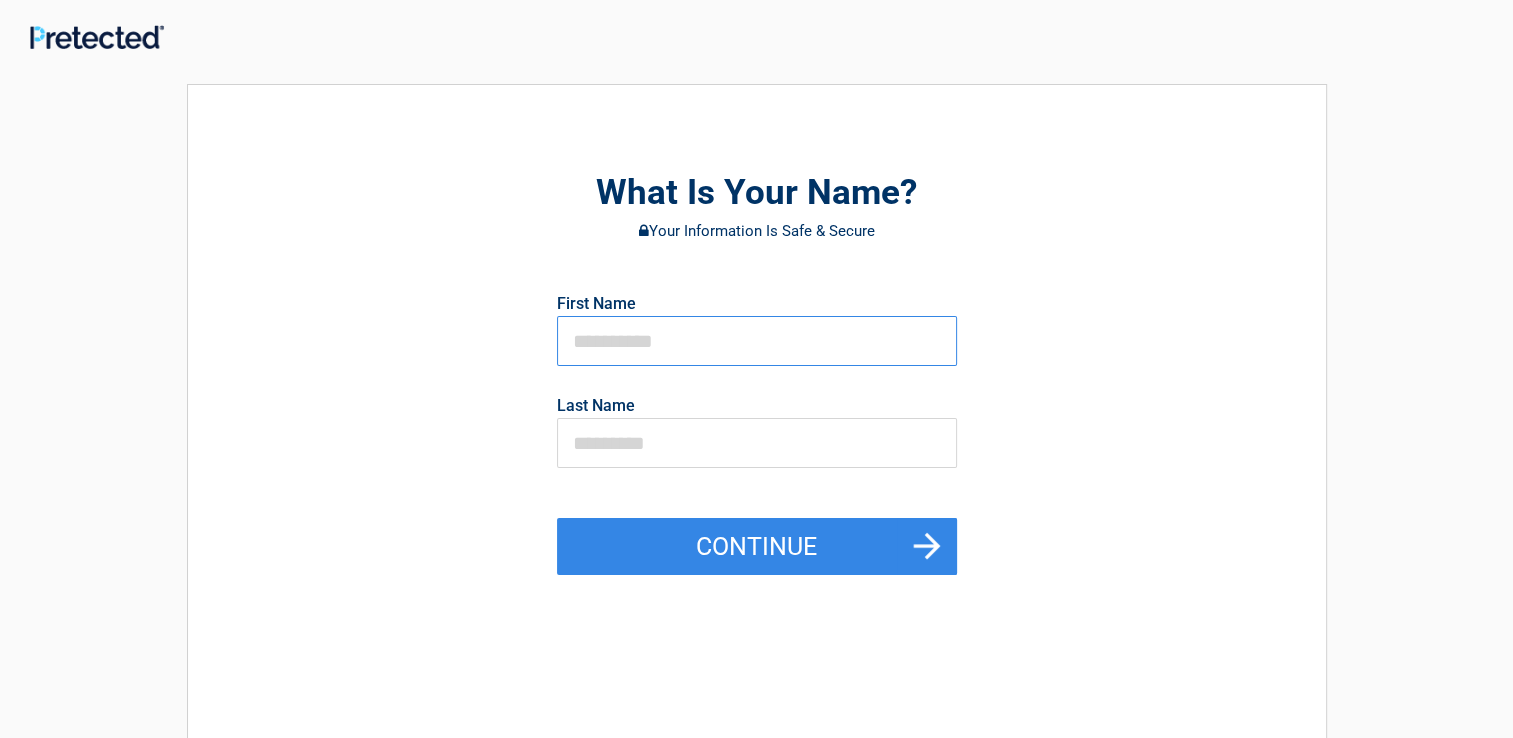 click at bounding box center [757, 341] 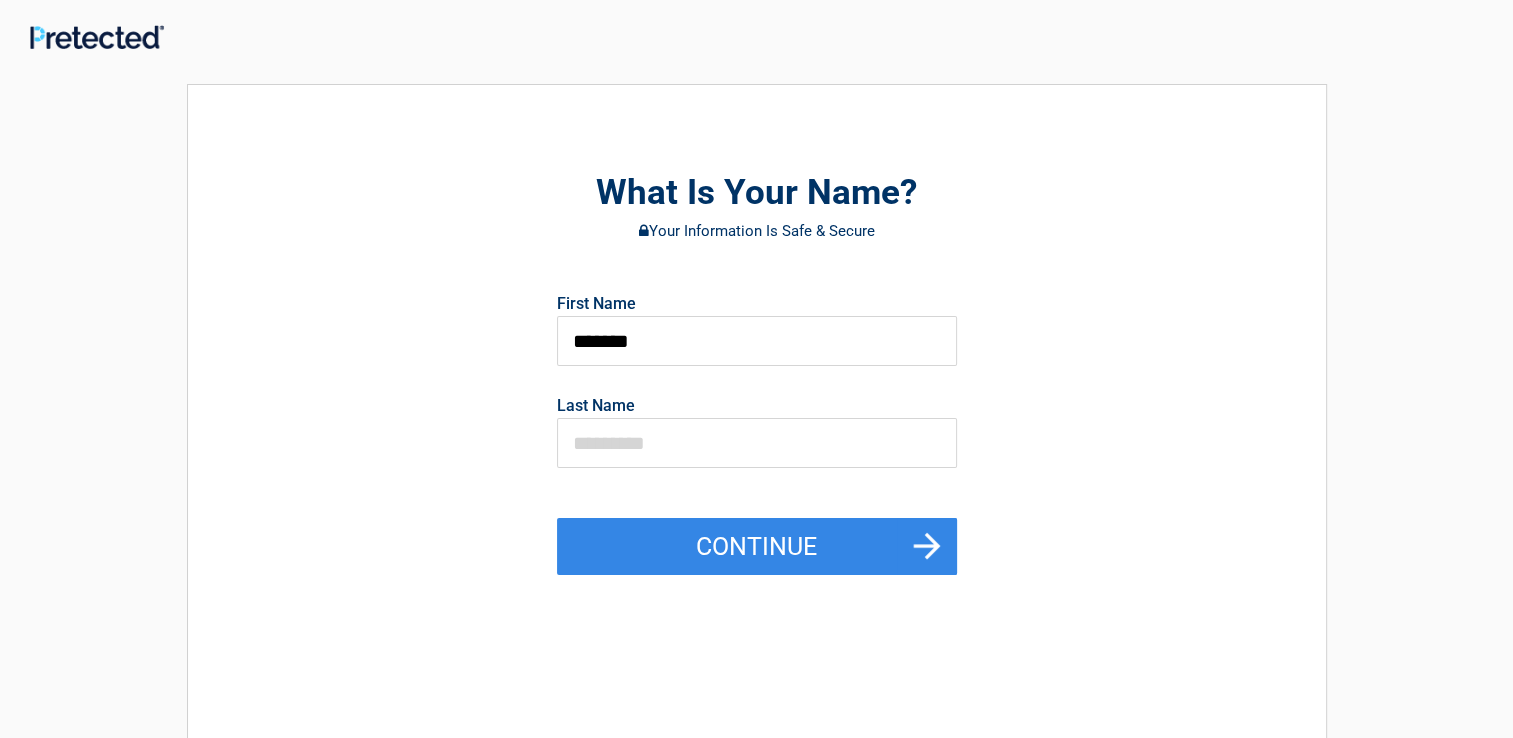 type on "******" 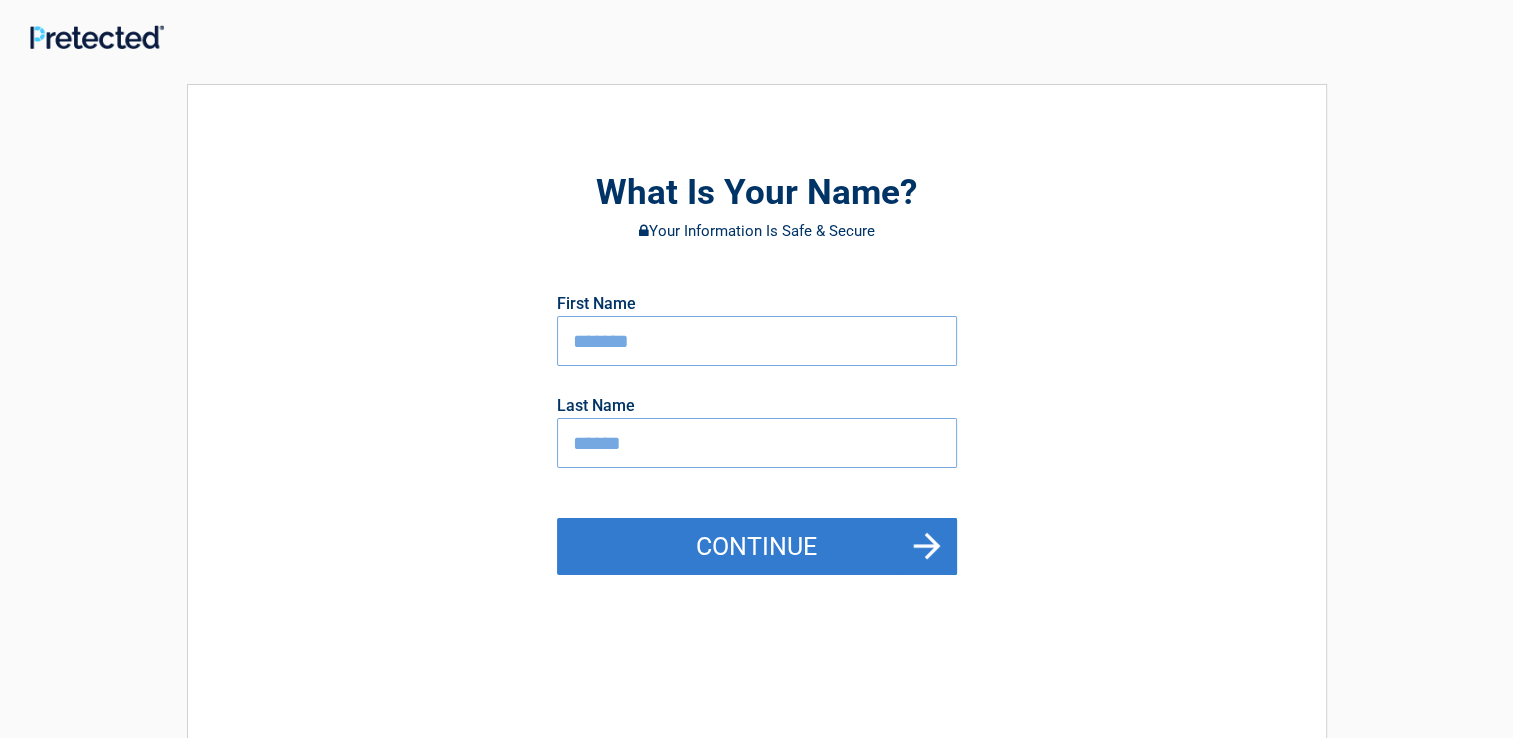 click on "Continue" at bounding box center (757, 547) 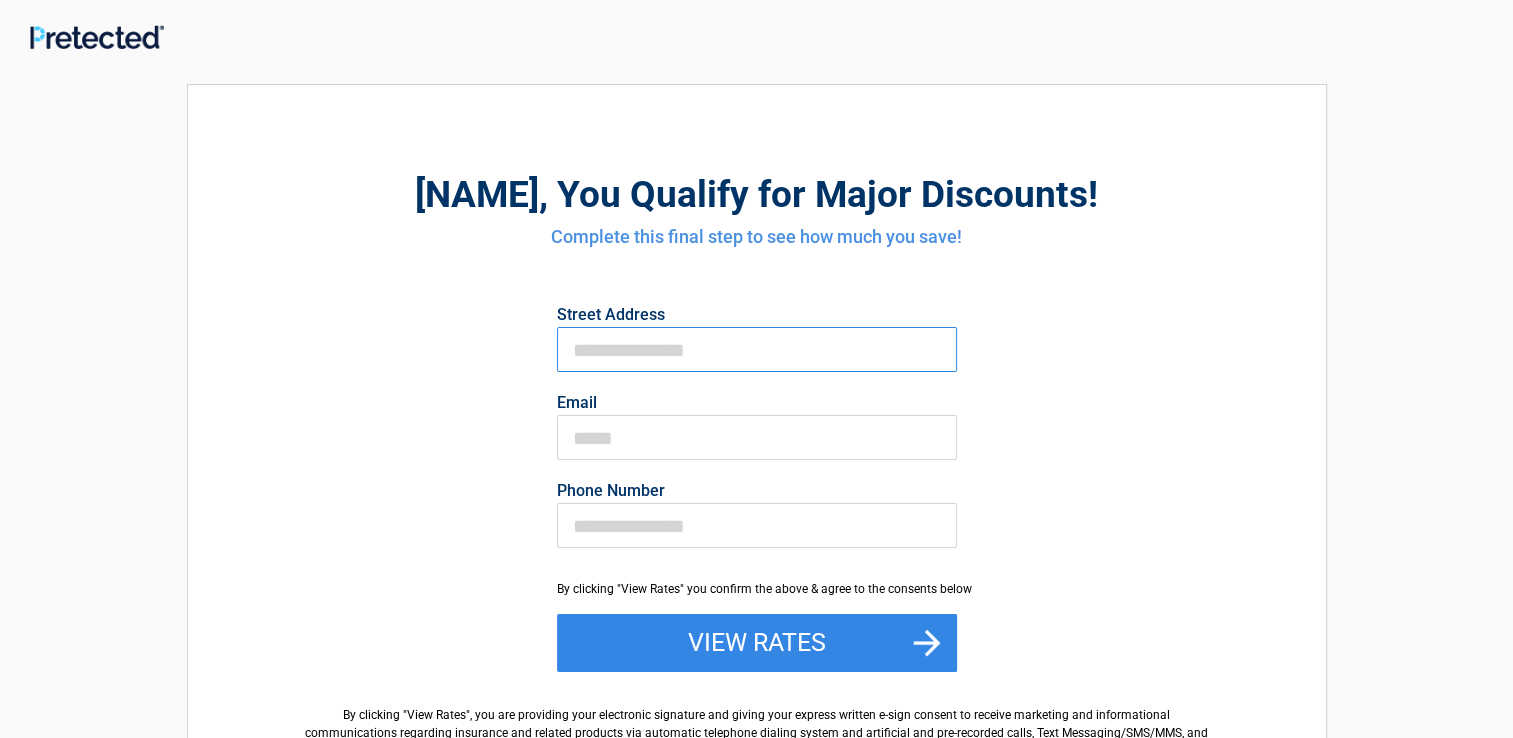 click on "First Name" at bounding box center [757, 349] 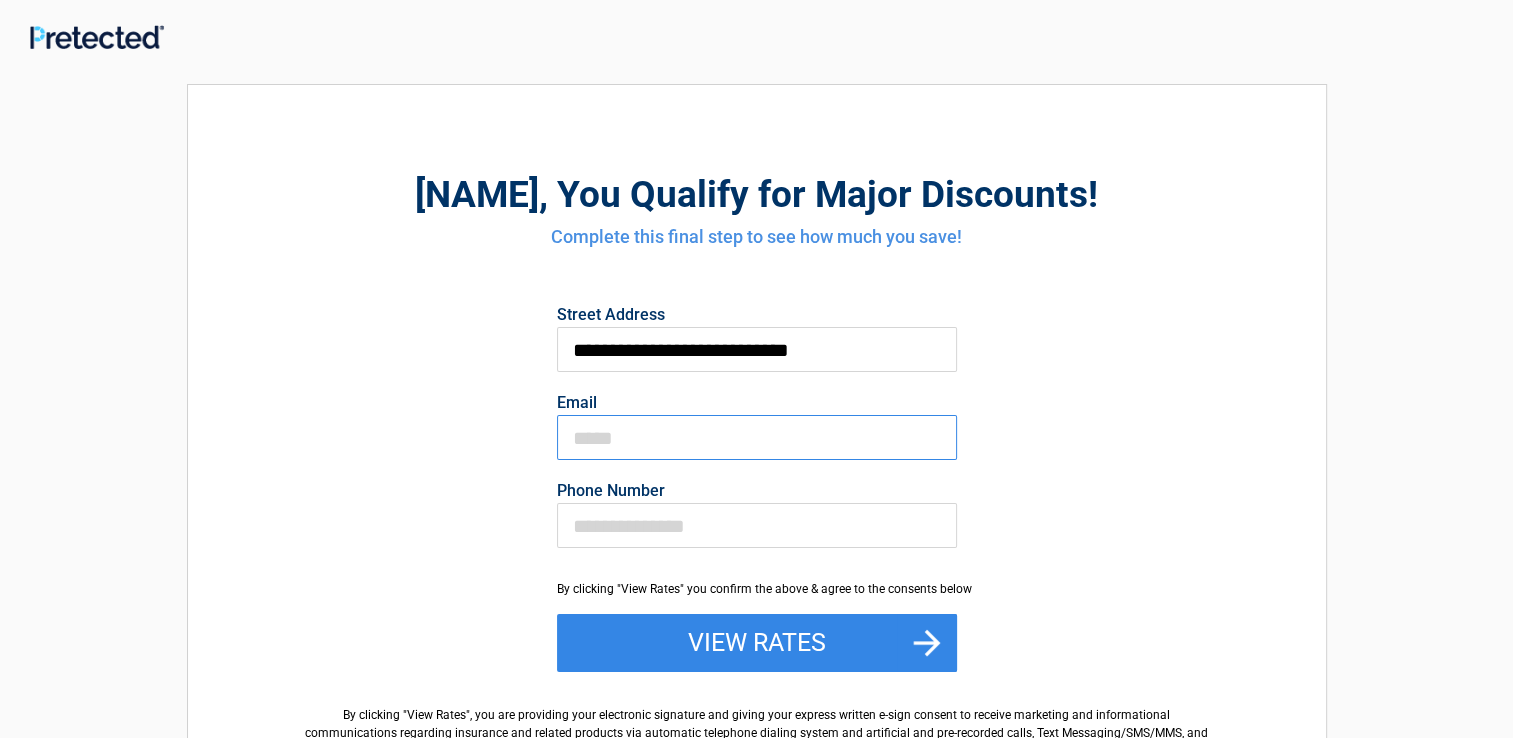 type on "**********" 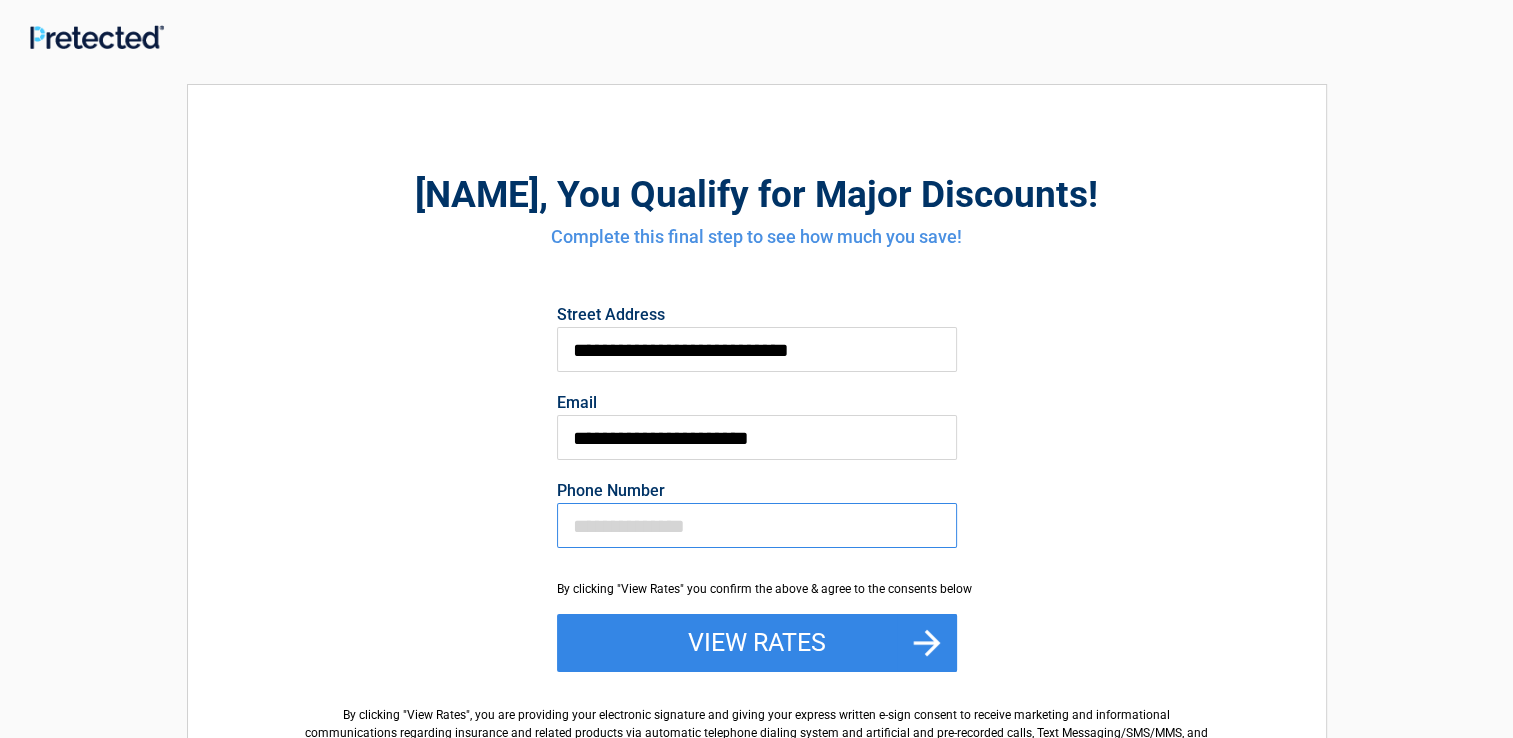 type on "**********" 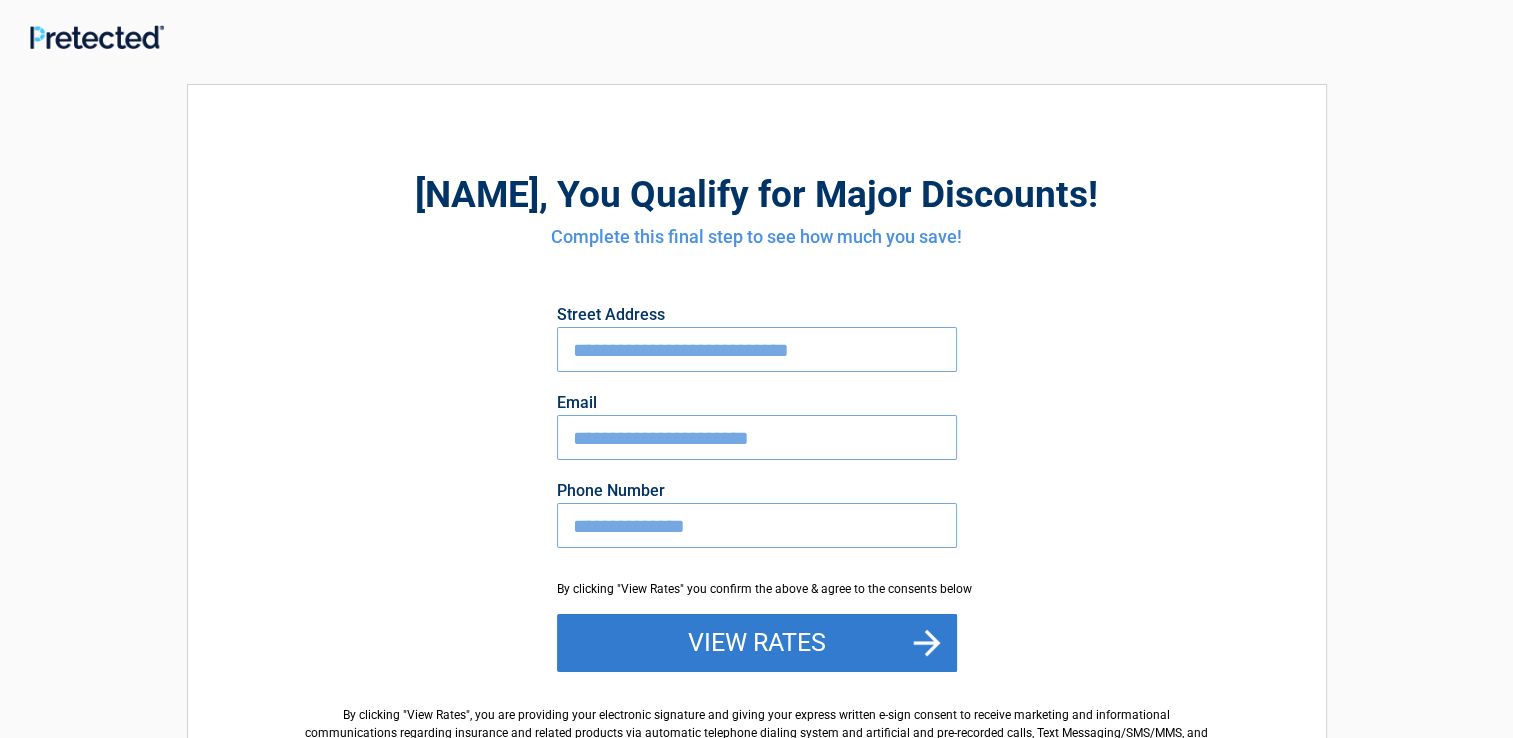 click on "View Rates" at bounding box center (757, 643) 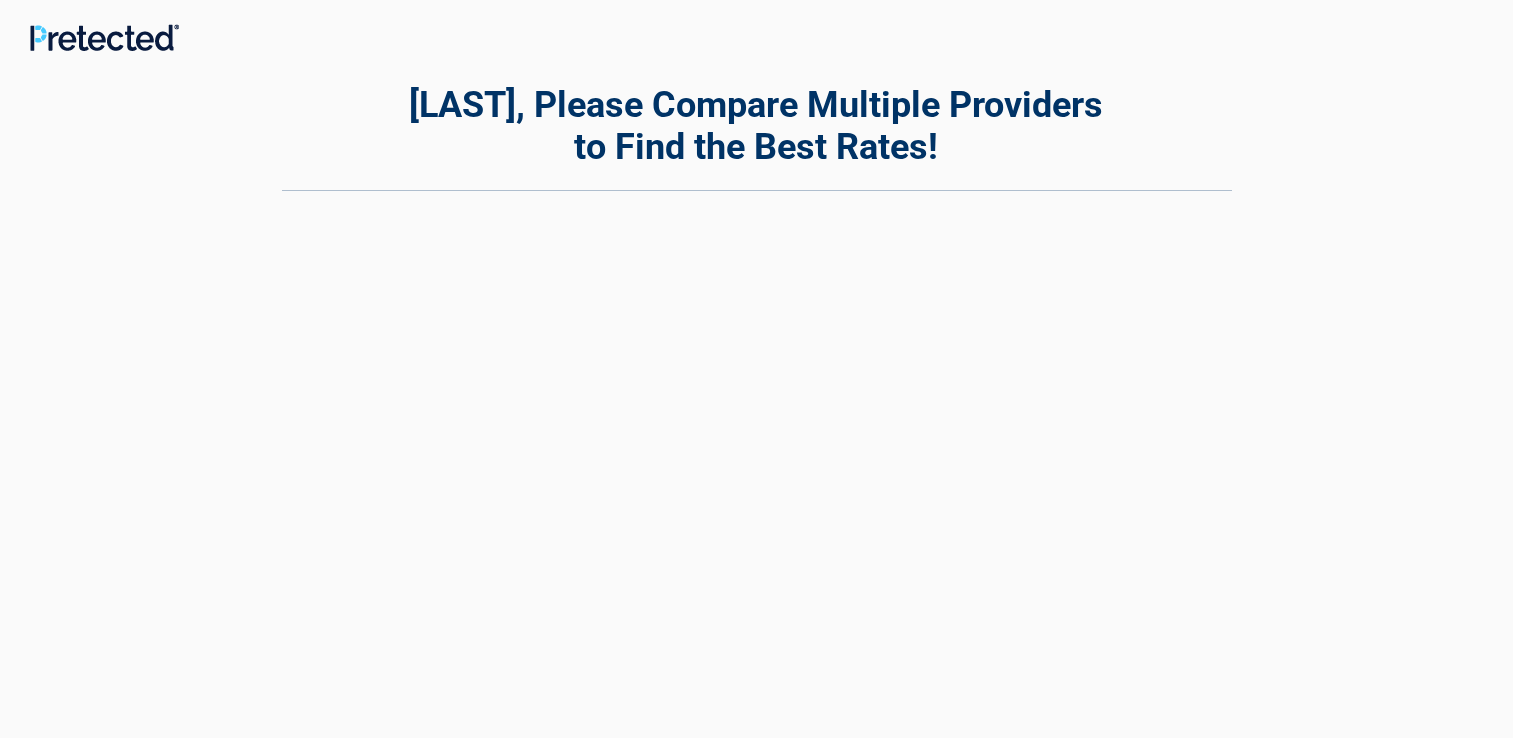 scroll, scrollTop: 0, scrollLeft: 0, axis: both 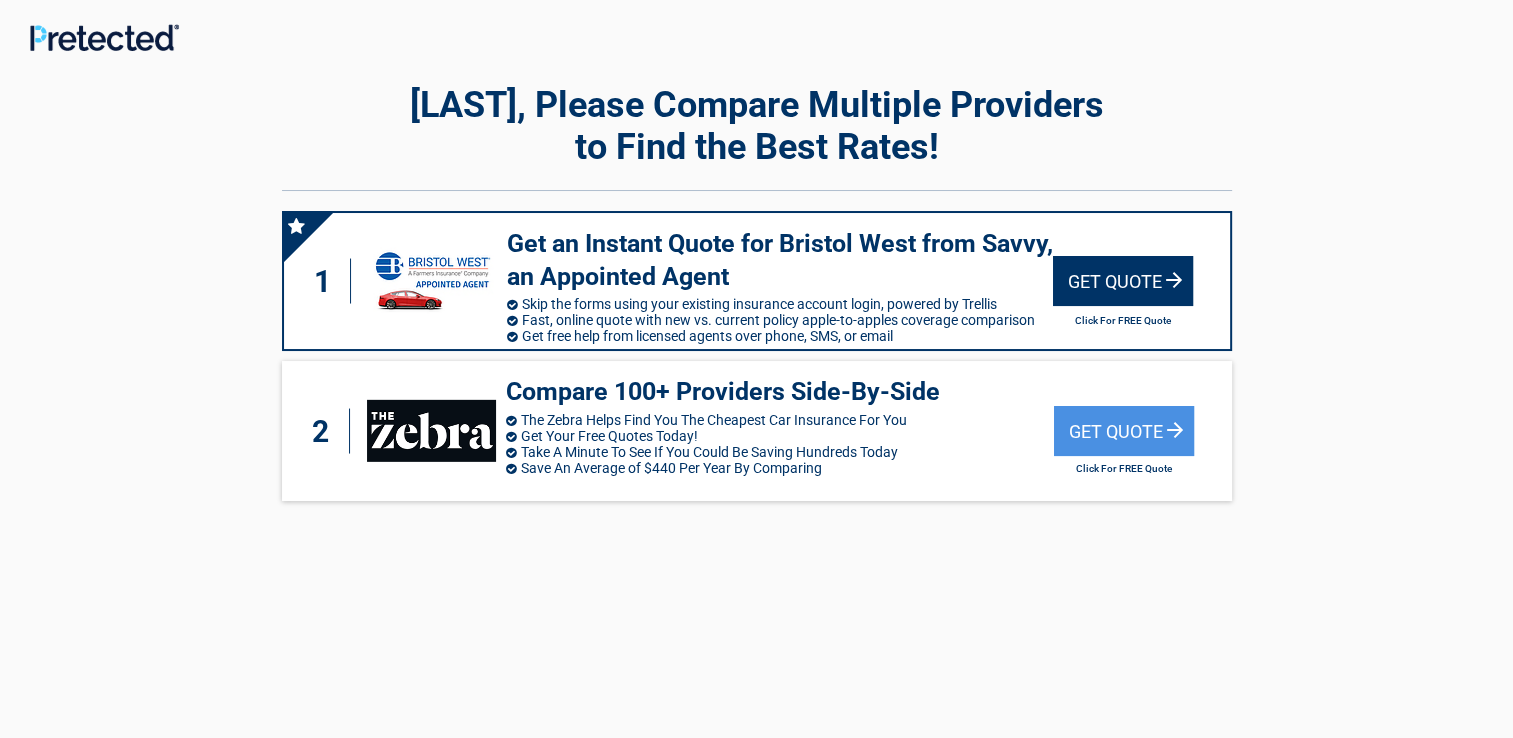 click on "Get Quote" at bounding box center (1123, 281) 